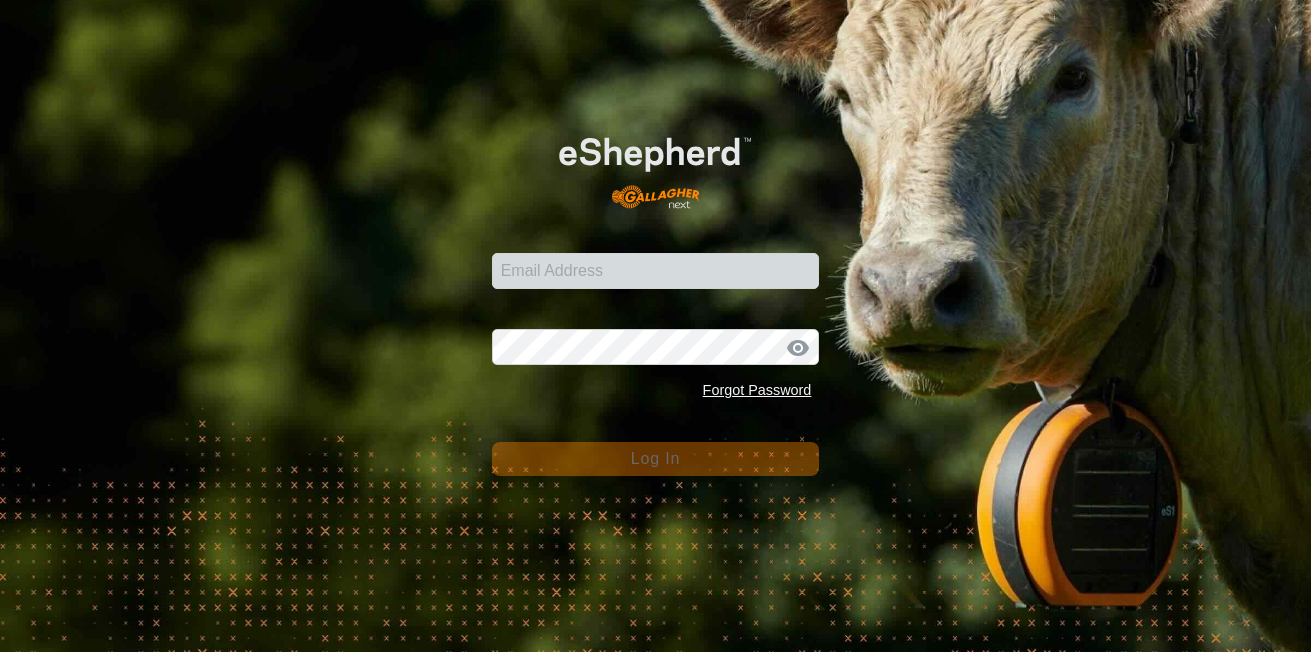 scroll, scrollTop: 0, scrollLeft: 0, axis: both 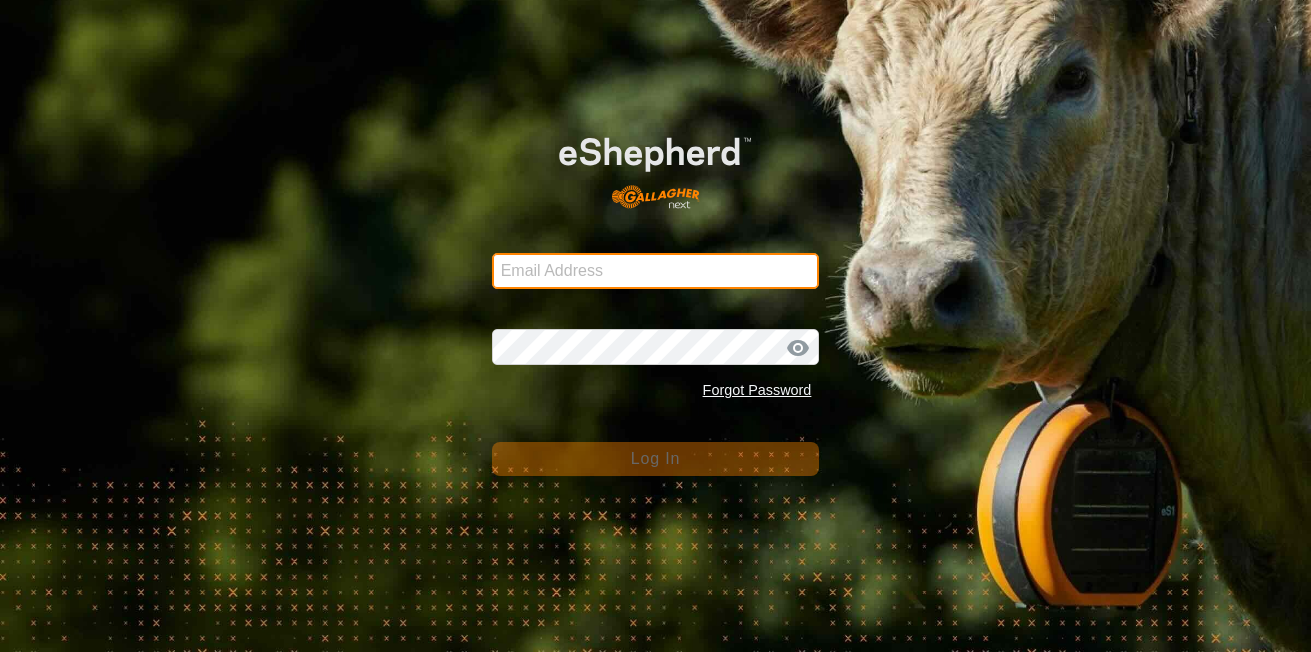 type on "hungatefarms@gmail.com" 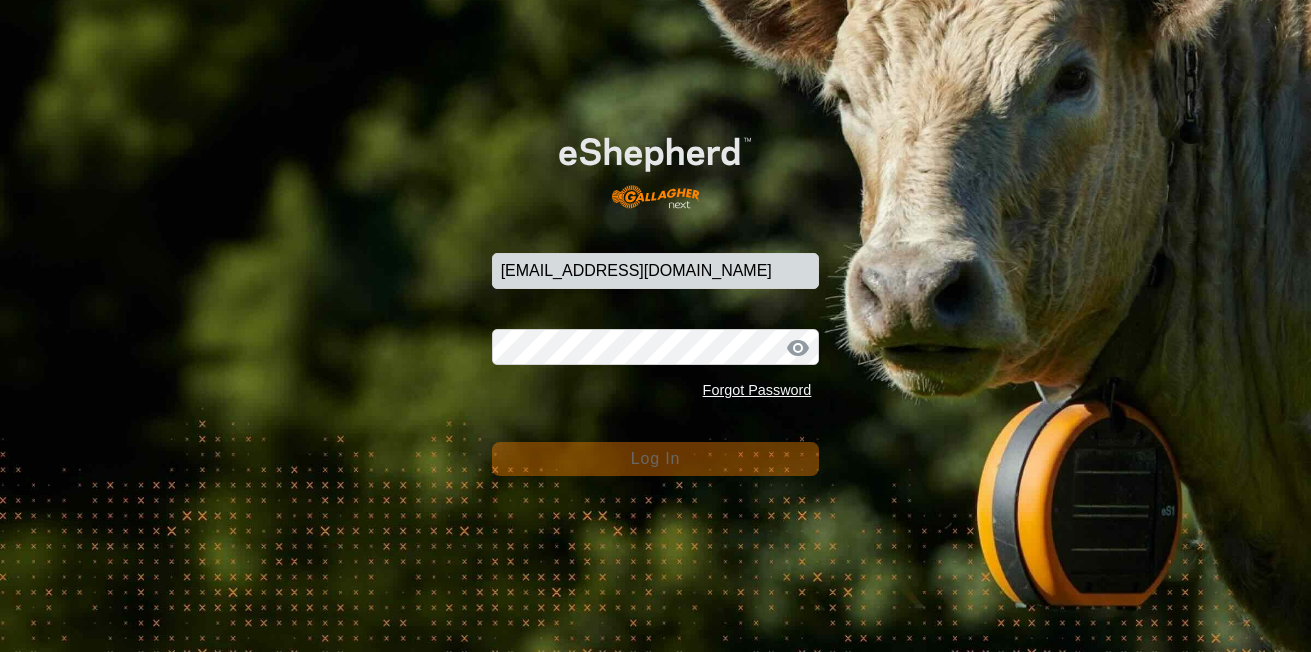 click on "Log In" 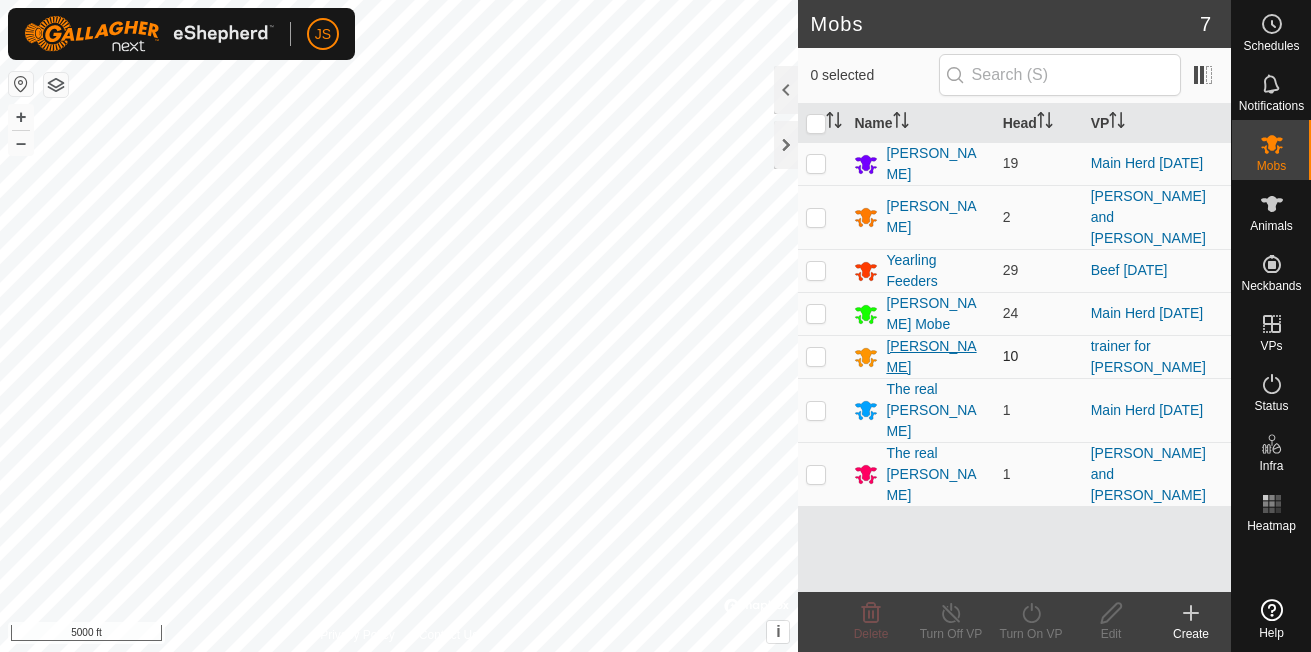 click on "[PERSON_NAME]" at bounding box center [936, 357] 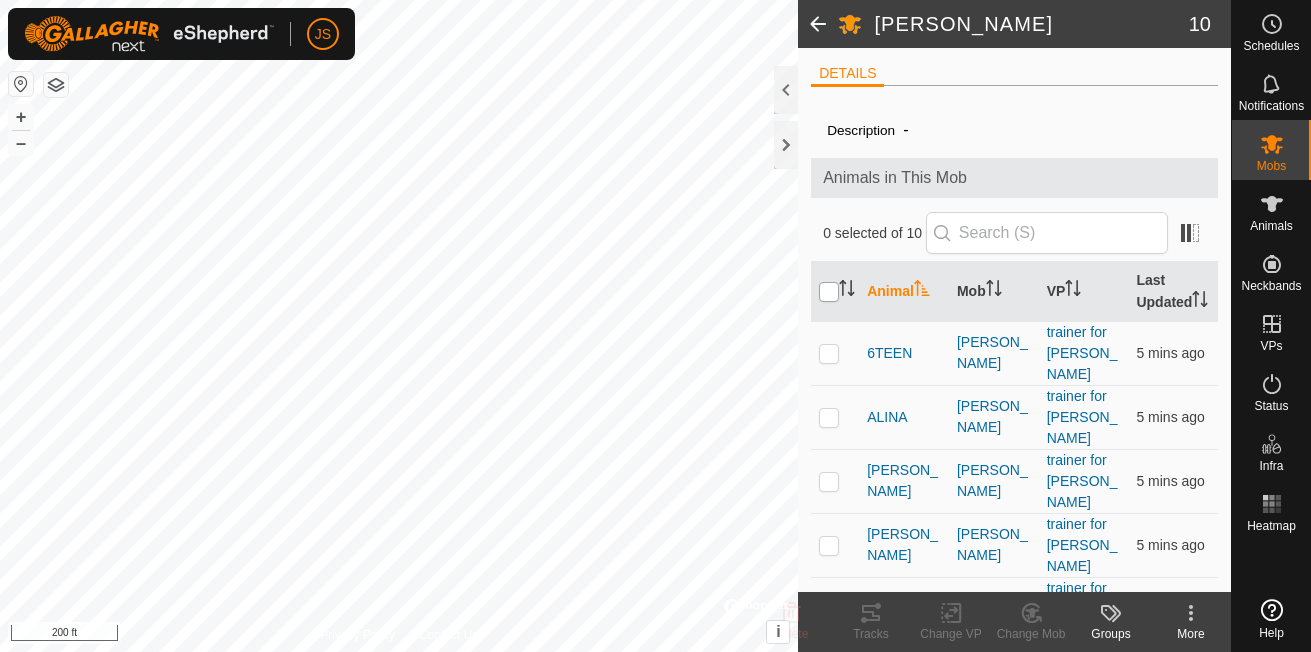 click at bounding box center [829, 292] 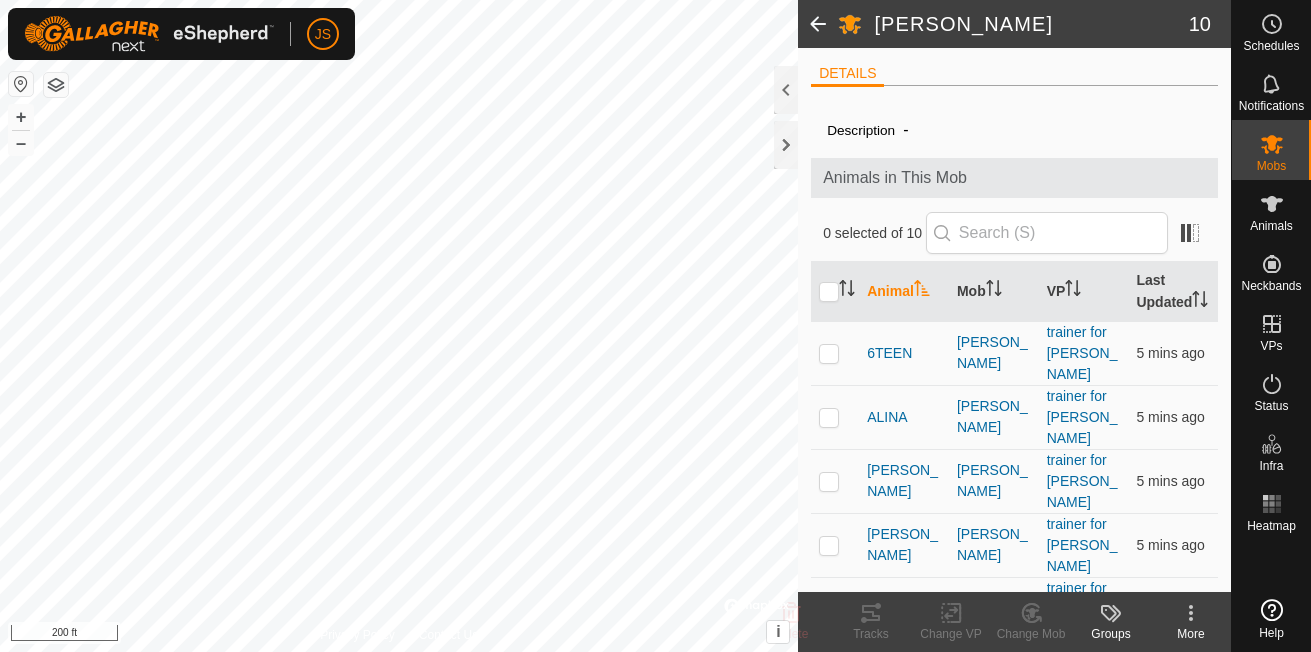 checkbox on "true" 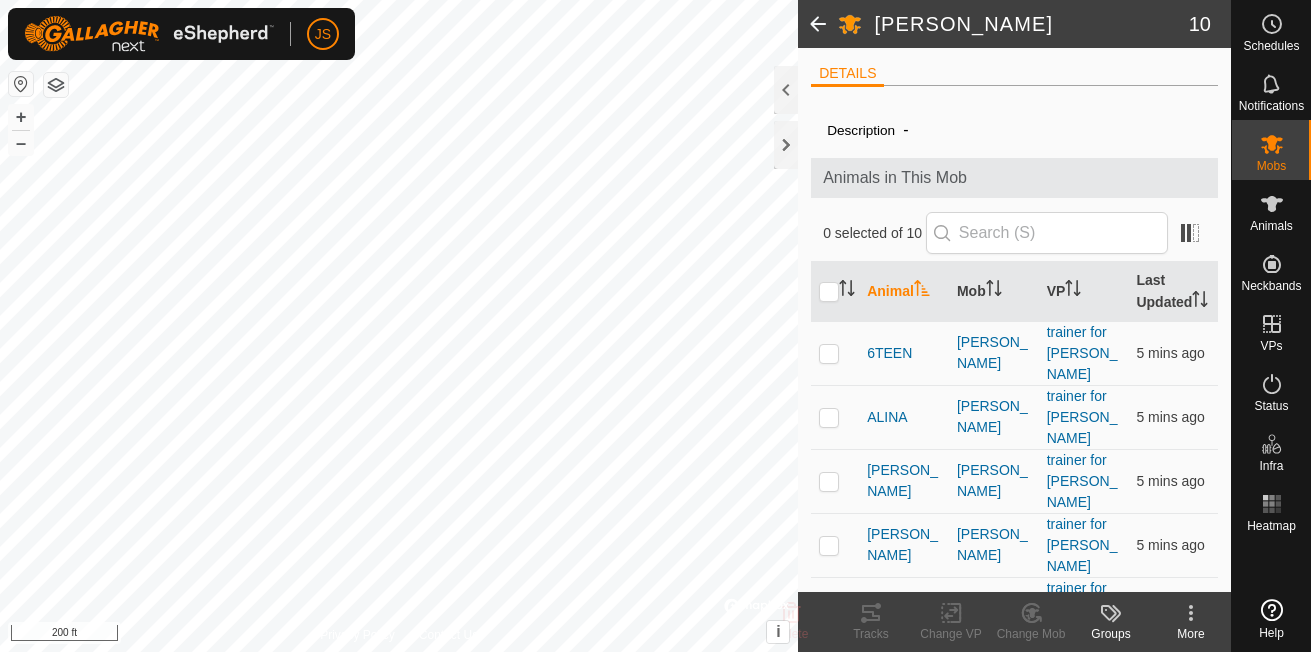 checkbox on "true" 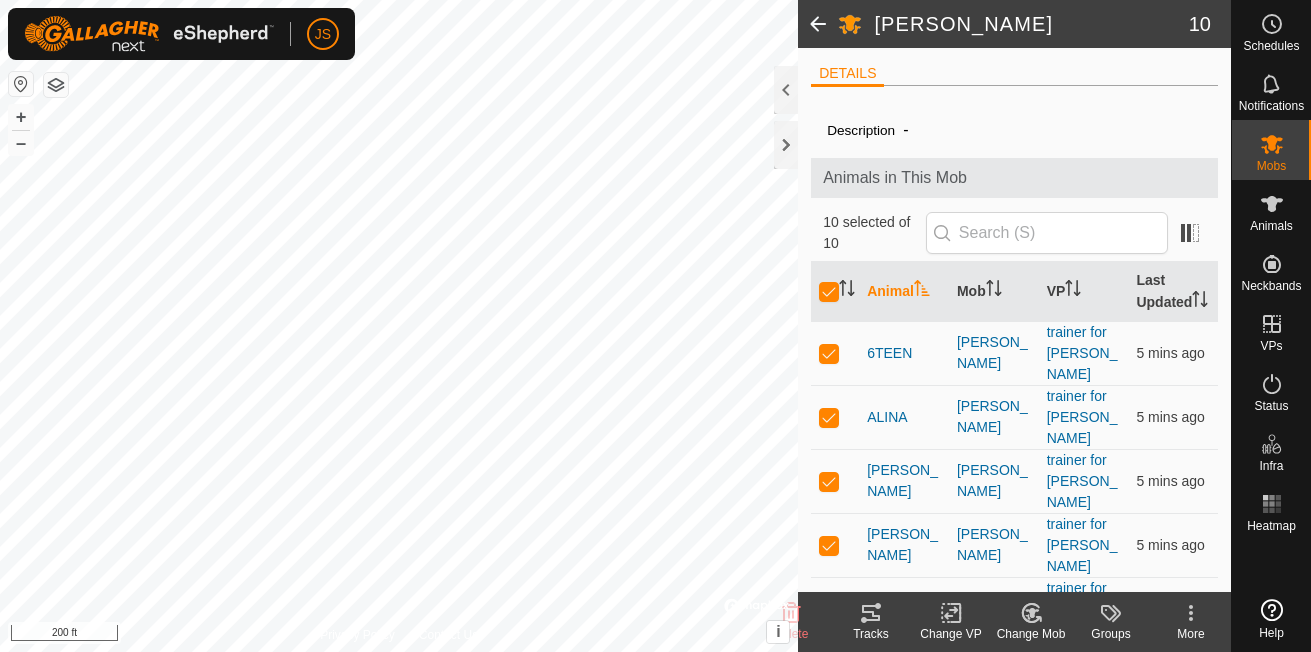 click 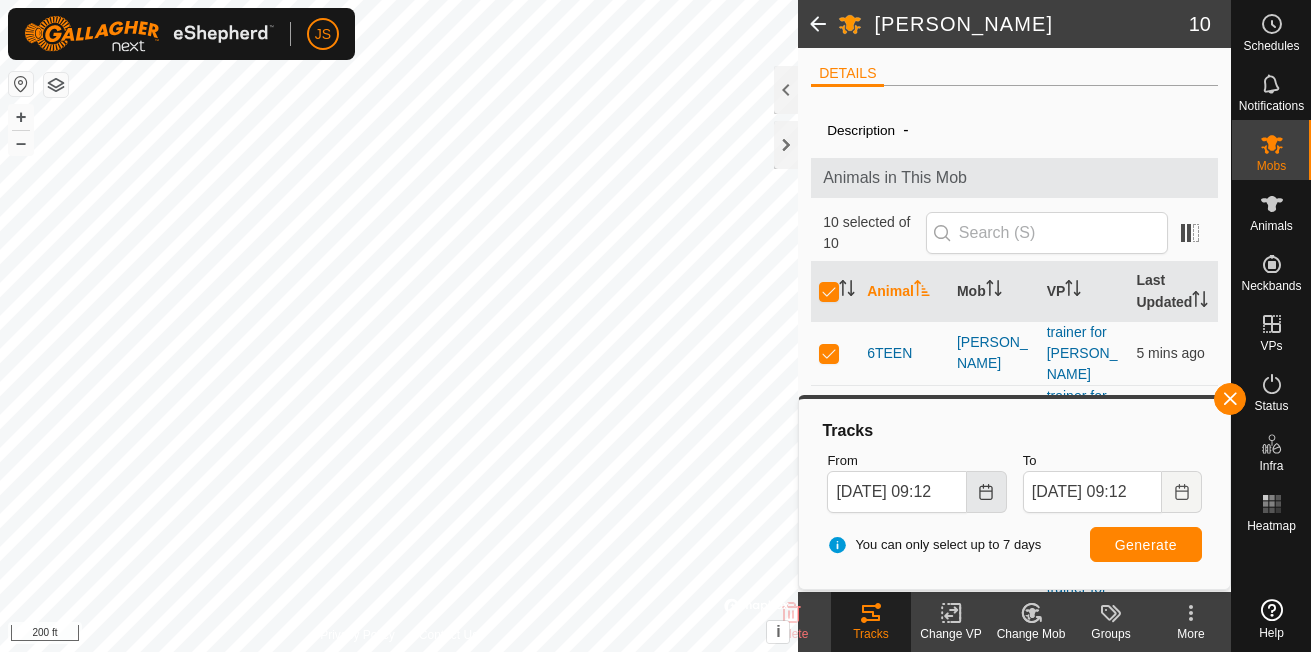 click 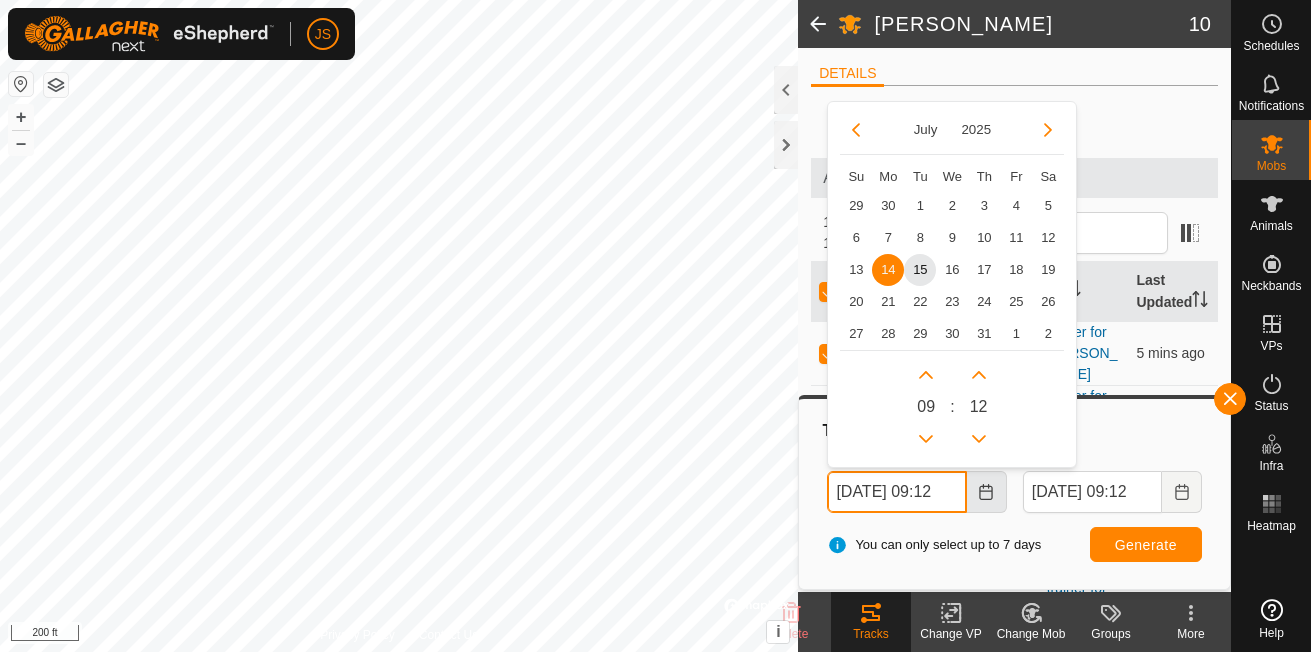 scroll, scrollTop: 0, scrollLeft: 9, axis: horizontal 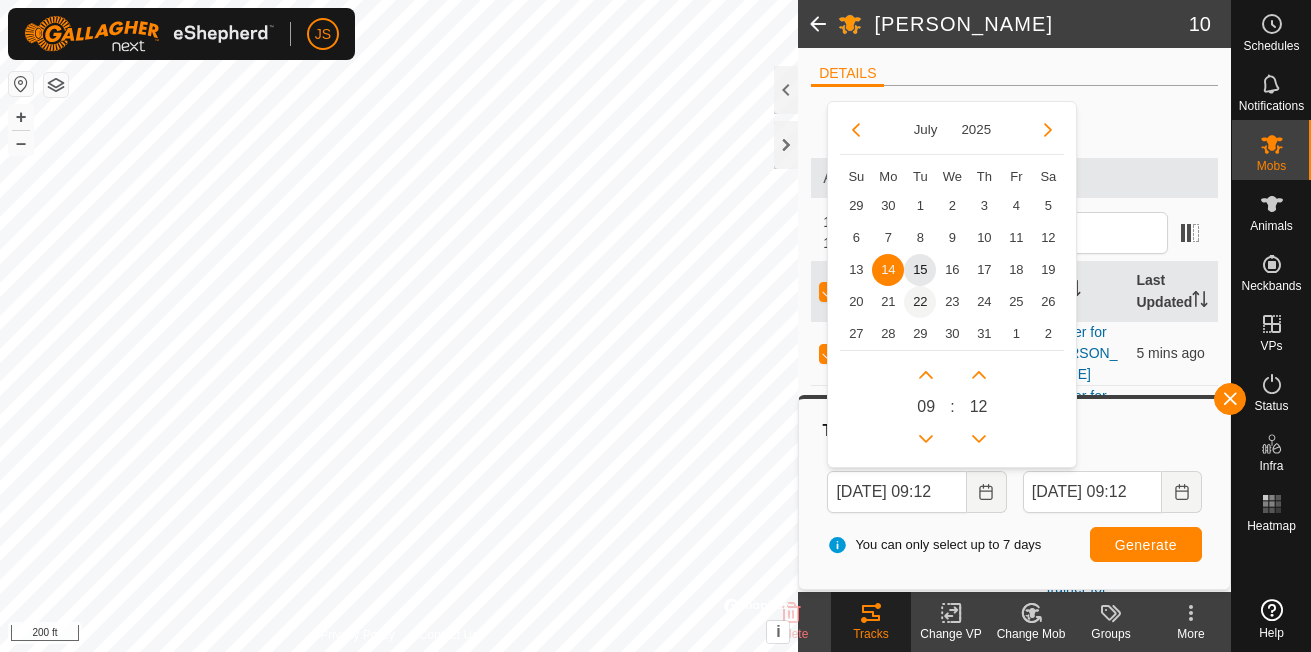 drag, startPoint x: 922, startPoint y: 266, endPoint x: 924, endPoint y: 302, distance: 36.05551 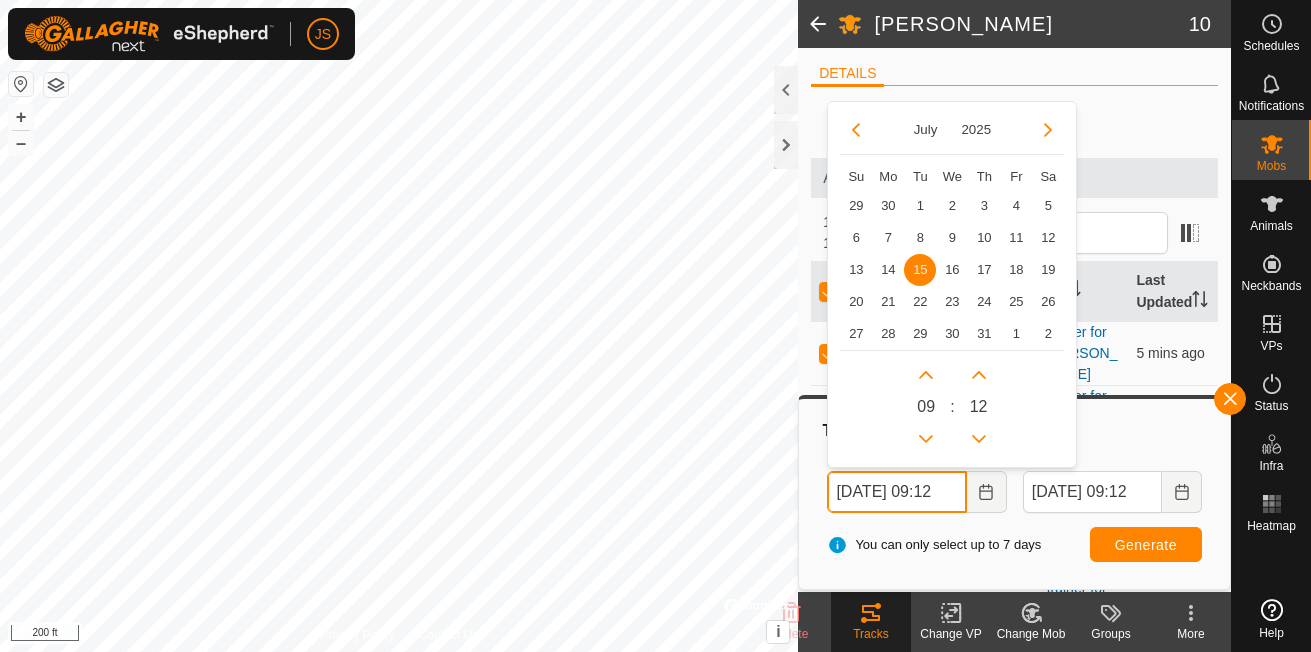 scroll, scrollTop: 0, scrollLeft: 9, axis: horizontal 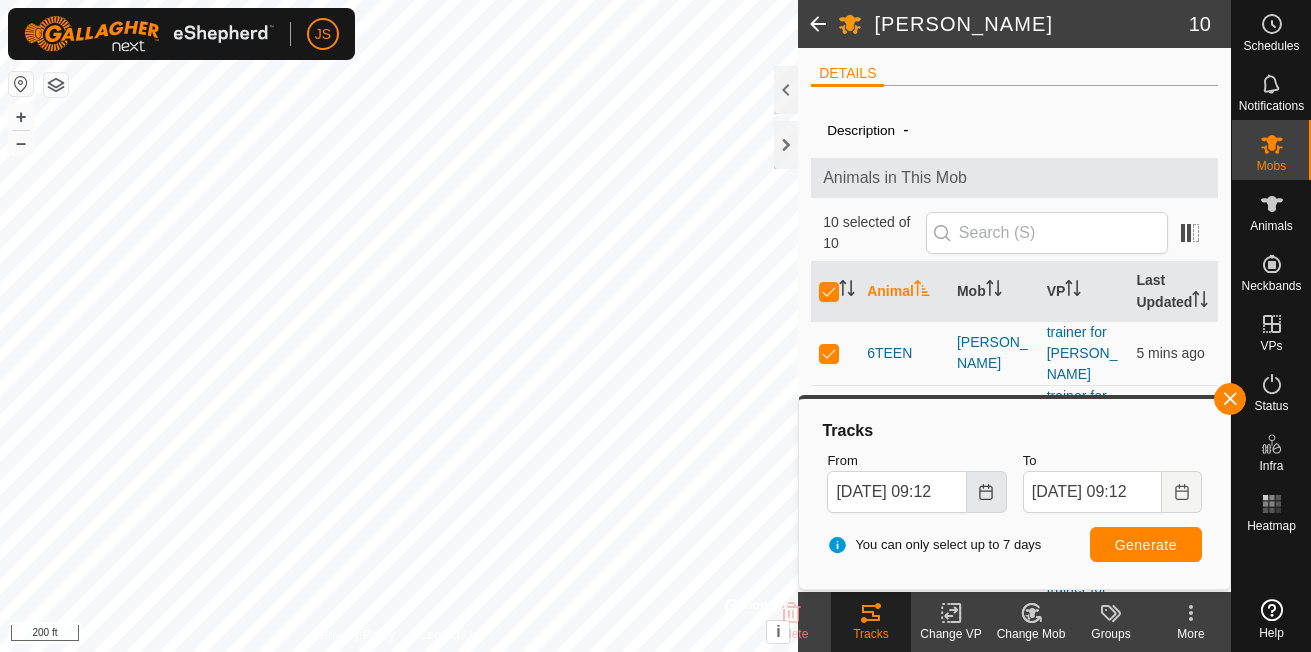 click 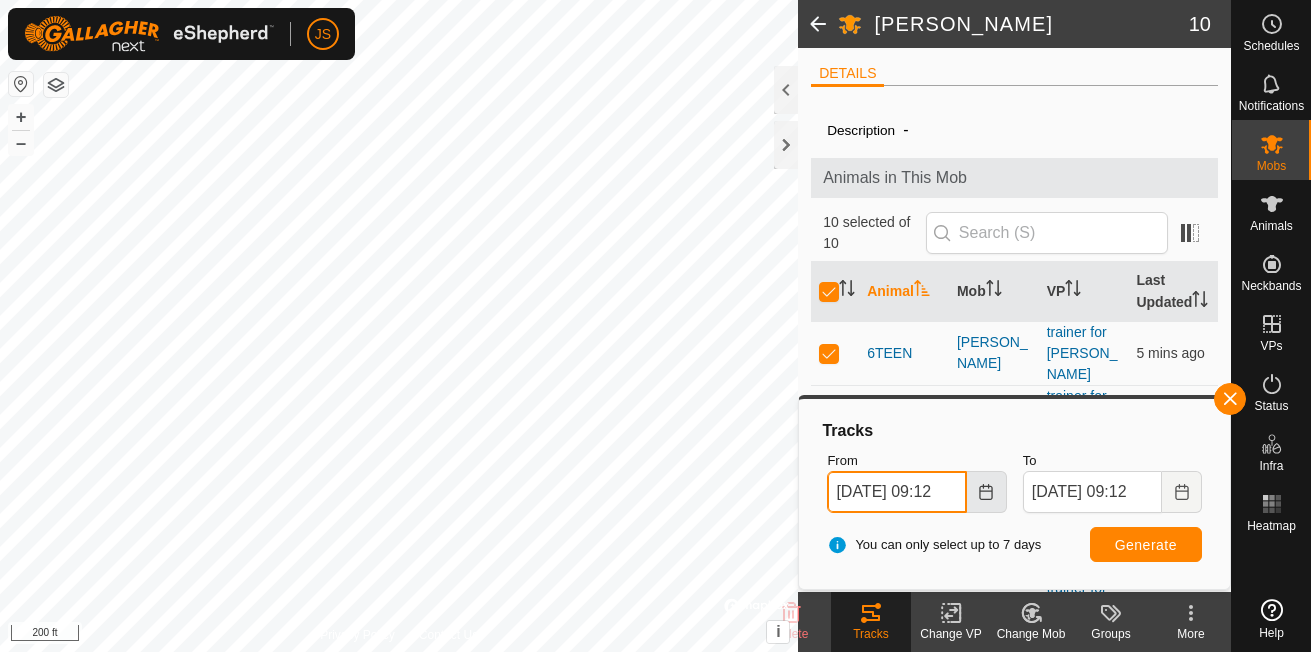 scroll, scrollTop: 0, scrollLeft: 9, axis: horizontal 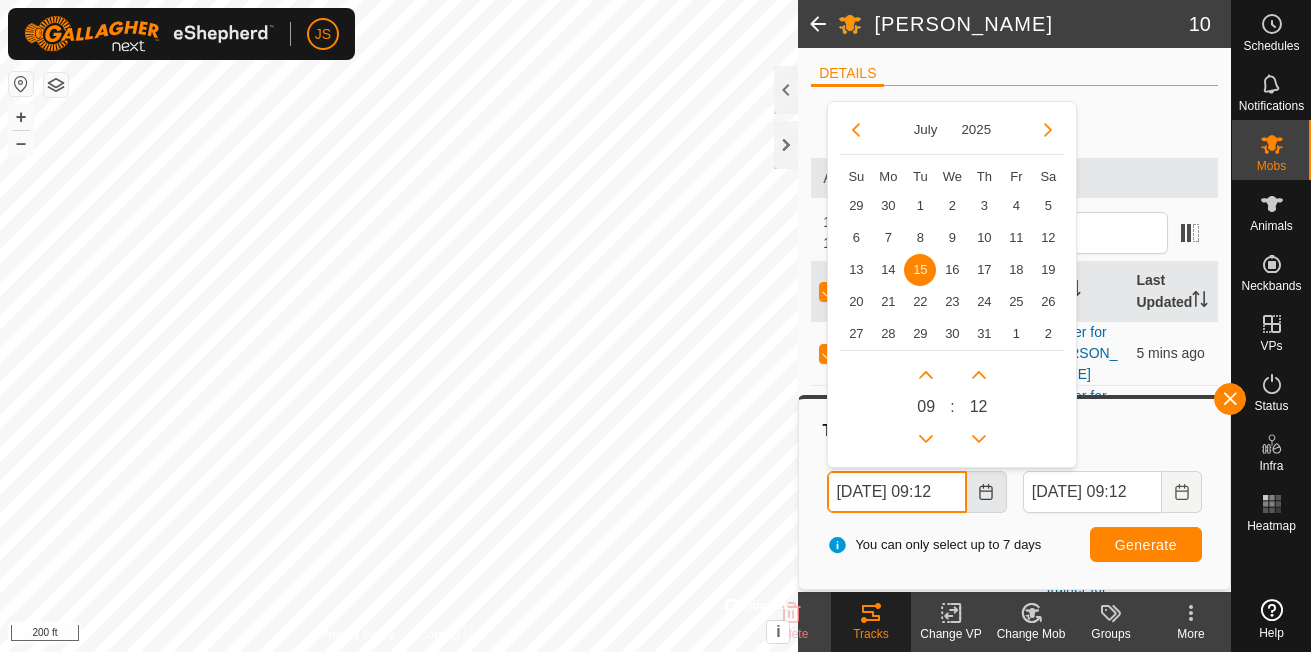drag, startPoint x: 917, startPoint y: 490, endPoint x: 967, endPoint y: 502, distance: 51.41984 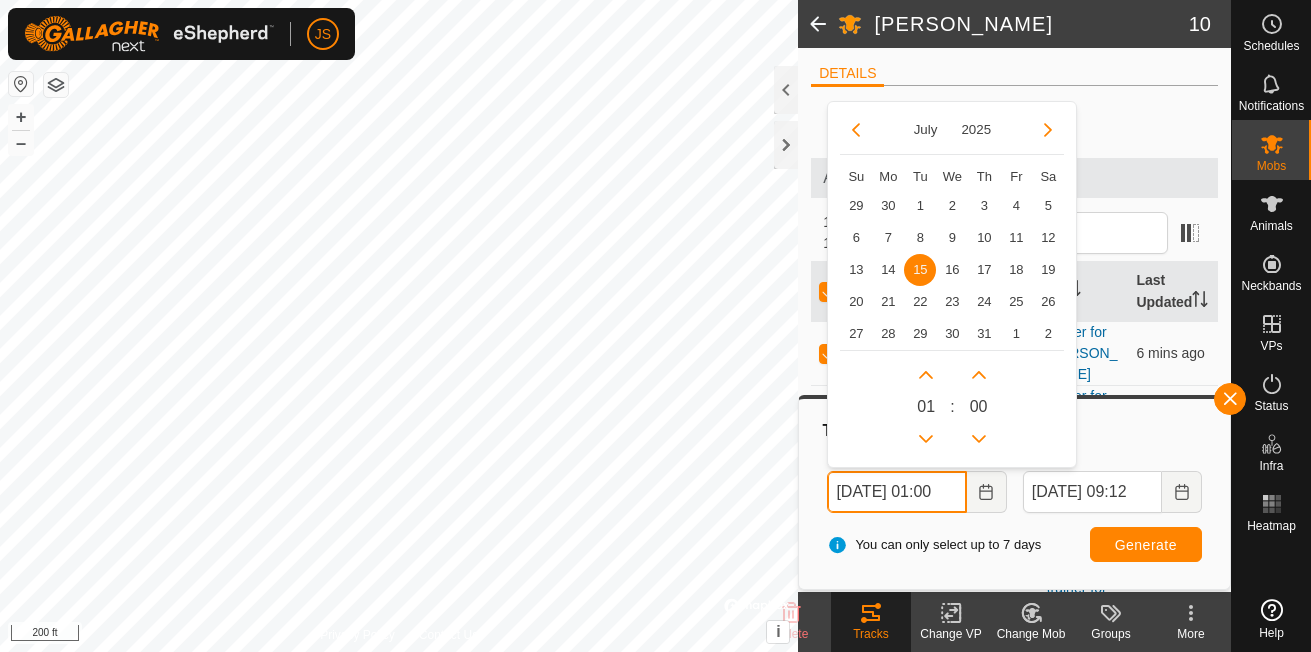 scroll, scrollTop: 0, scrollLeft: 9, axis: horizontal 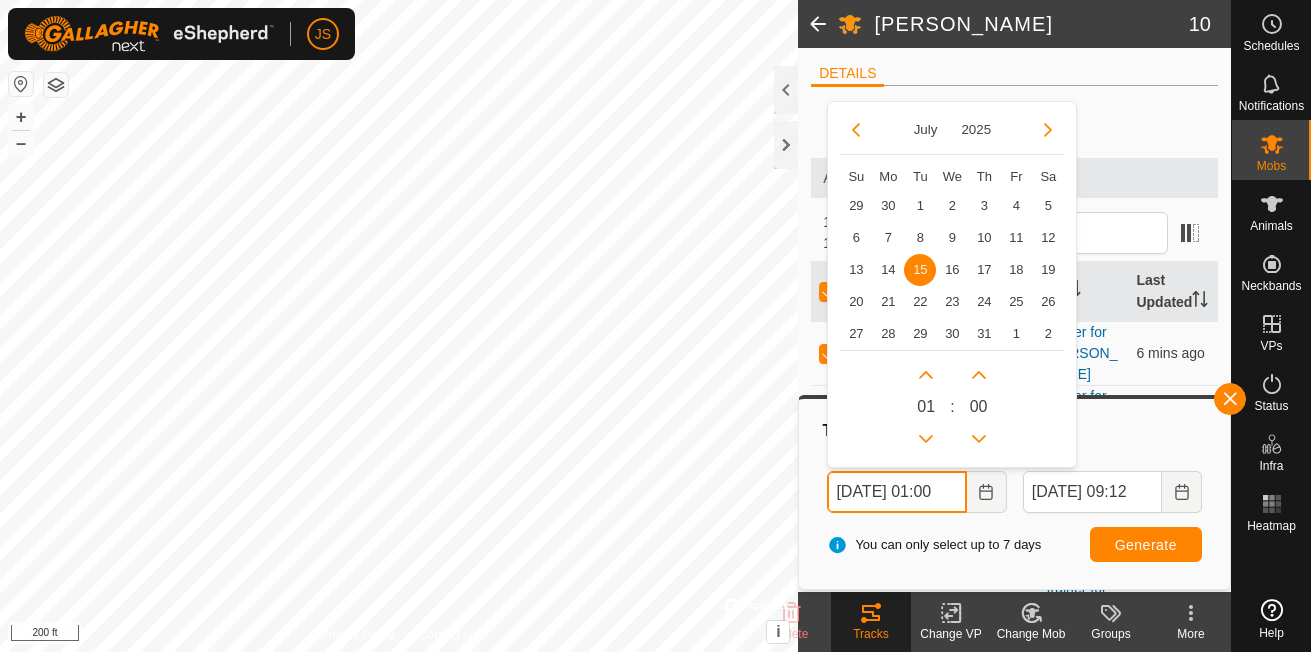 type on "15 Jul, 2025 01:00" 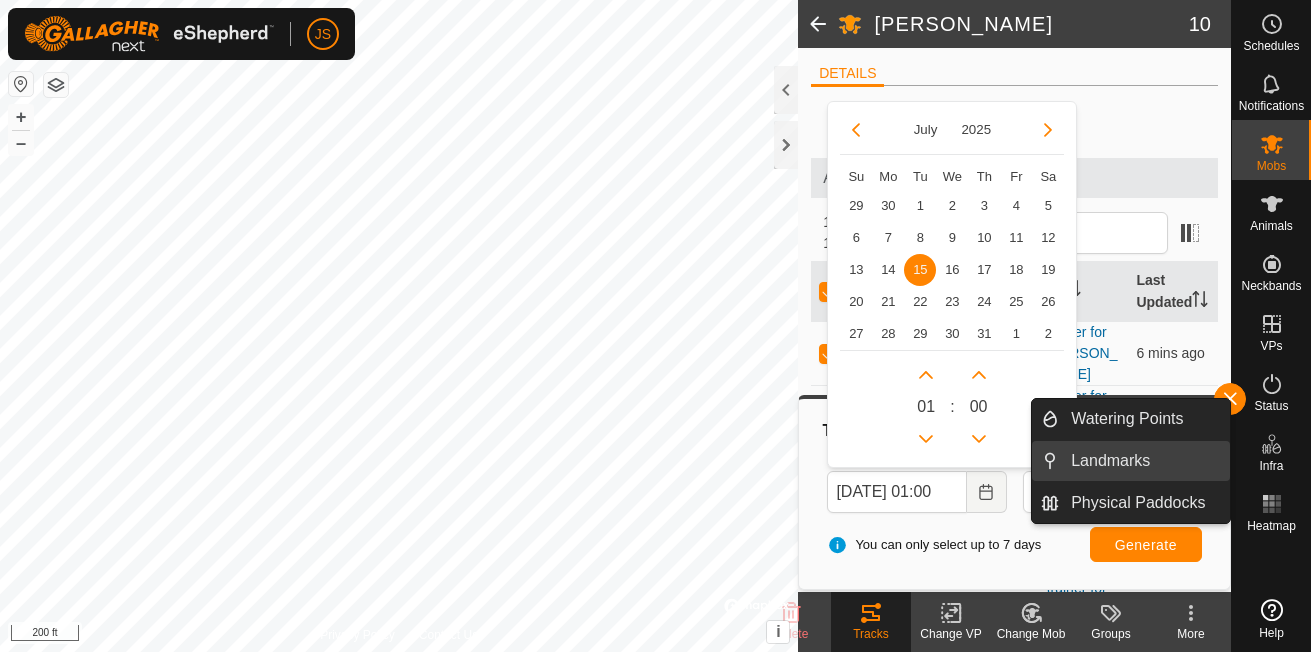scroll, scrollTop: 0, scrollLeft: 0, axis: both 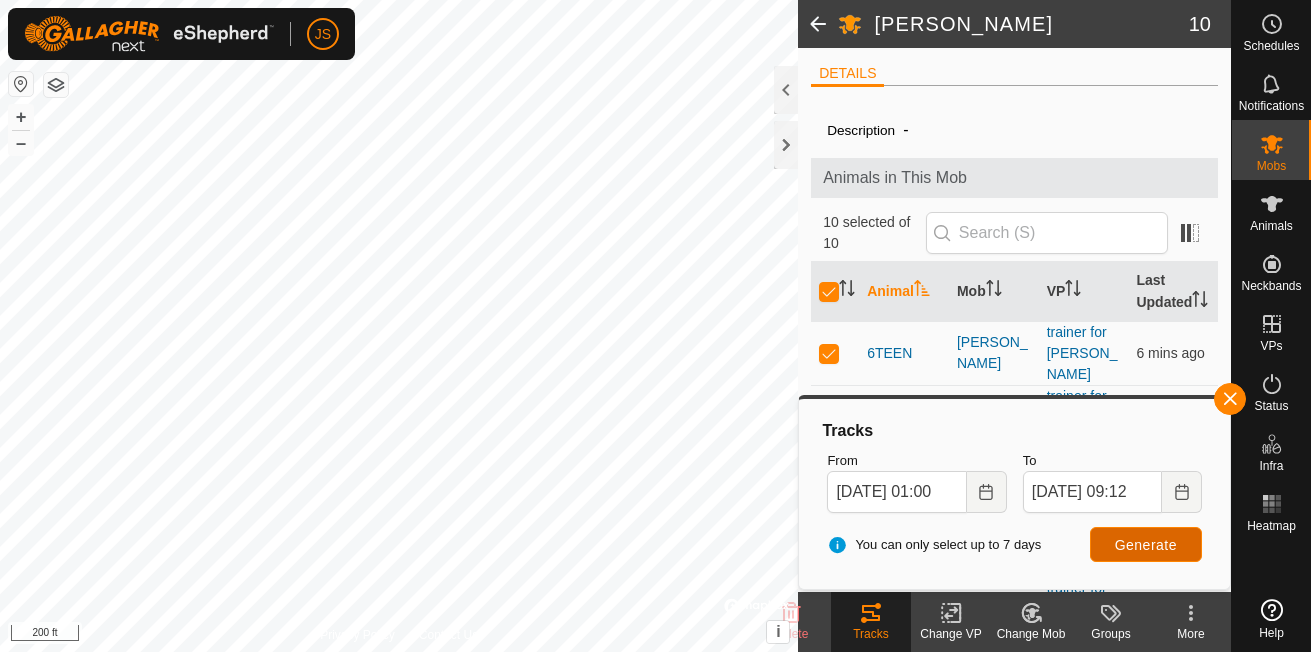 click on "Generate" at bounding box center (1146, 545) 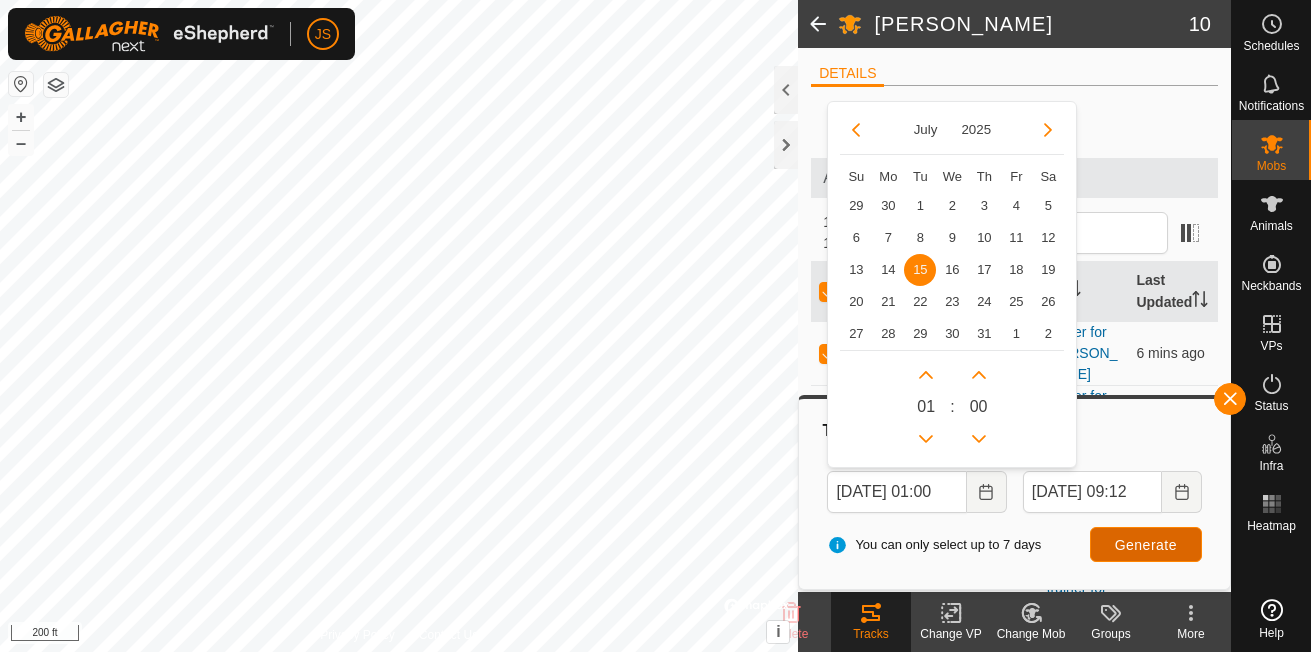 scroll, scrollTop: 0, scrollLeft: 0, axis: both 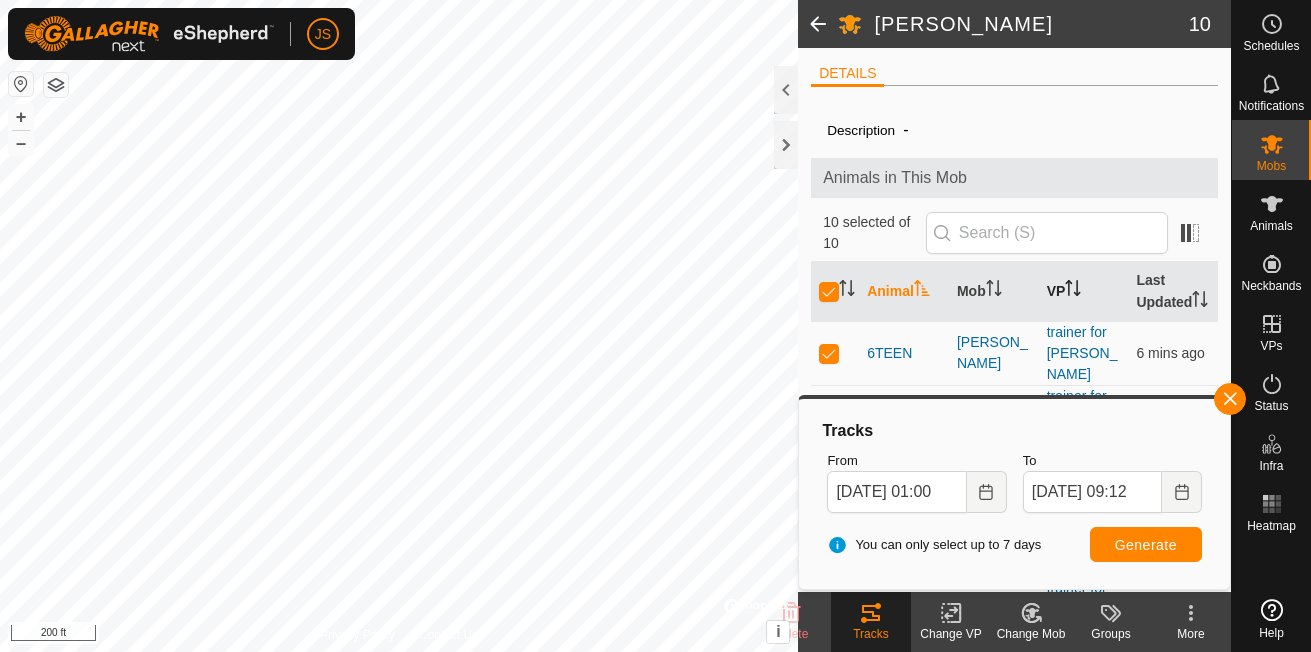 click on "SCHIRACK 10  DETAILS  Description  - Animals in This Mob  10 selected of 10   Animal   Mob   VP   Last Updated   6TEEN   SCHIRACK  trainer for Alina  6 mins ago  ALINA   SCHIRACK  trainer for Alina  6 mins ago  CORA   SCHIRACK  trainer for Alina  6 mins ago  DARL   SCHIRACK  trainer for Alina  6 mins ago  DAZZY   SCHIRACK  trainer for Alina  6 mins ago  EEYORE   SCHIRACK  trainer for Alina  6 mins ago  MAGGIE   SCHIRACK  trainer for Alina  6 mins ago  OLIVIA   SCHIRACK  trainer for Alina  6 mins ago  ROCKY   SCHIRACK  trainer for Alina  6 mins ago  STARR   SCHIRACK  trainer for Alina  6 mins ago Delete  Tracks   Change VP   Change Mob   Groups   More  Privacy Policy Contact Us
OLIVIA
+ – ⇧ i ©  Mapbox , ©  OpenStreetMap ,  Improve this map 200 ft" 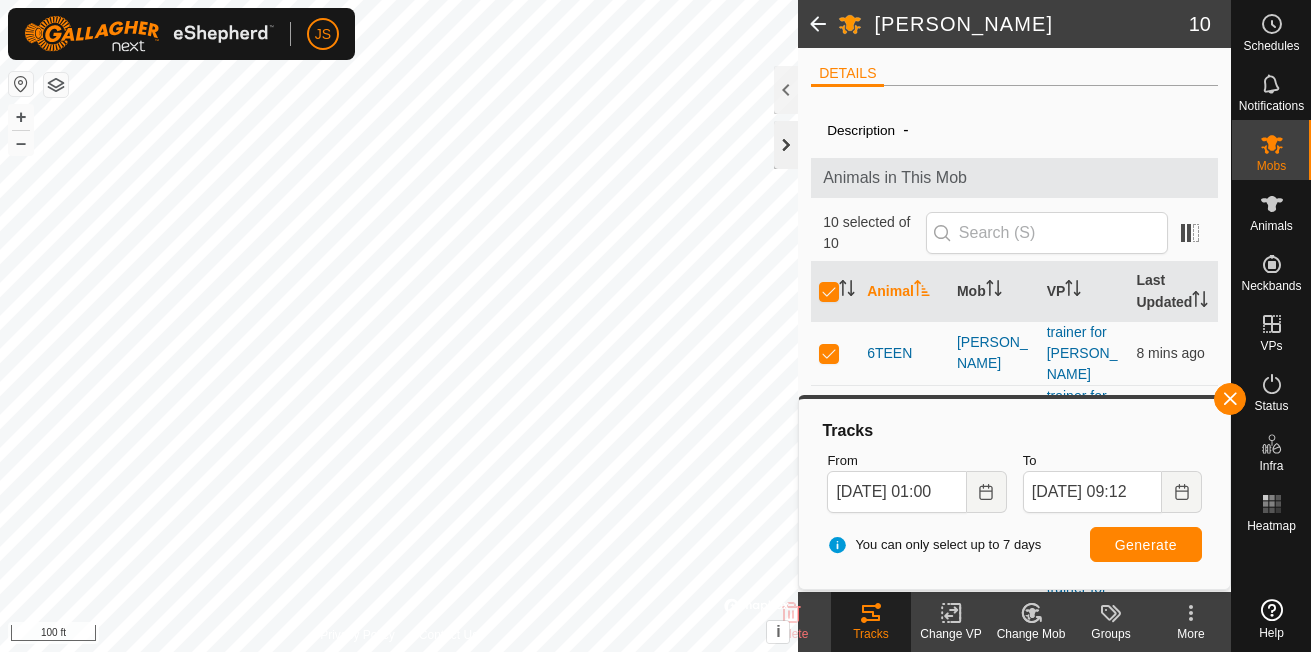 click 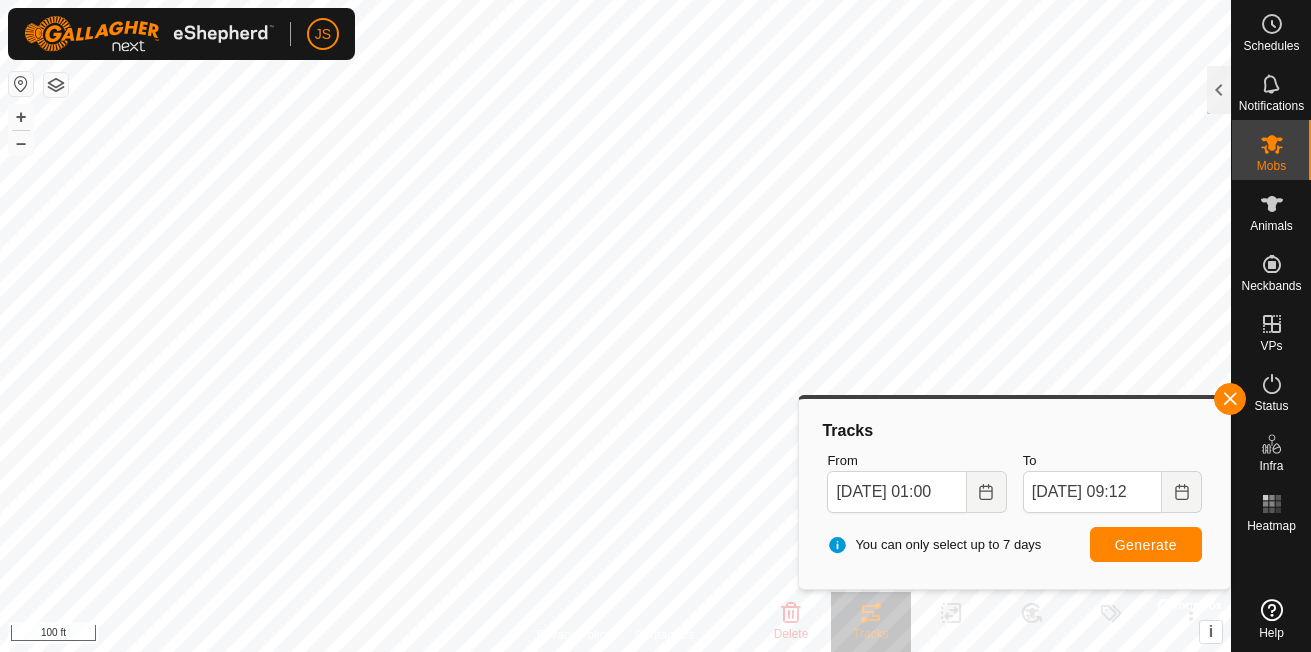 drag, startPoint x: 1230, startPoint y: 396, endPoint x: 1247, endPoint y: 392, distance: 17.464249 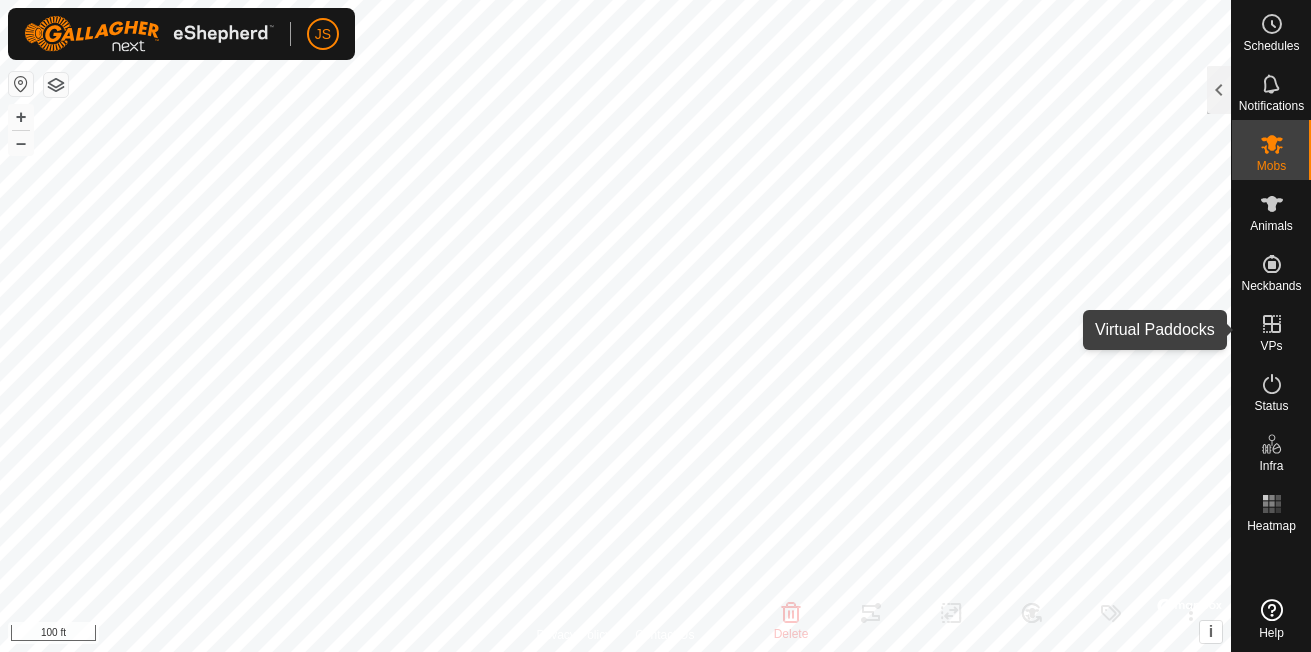 click 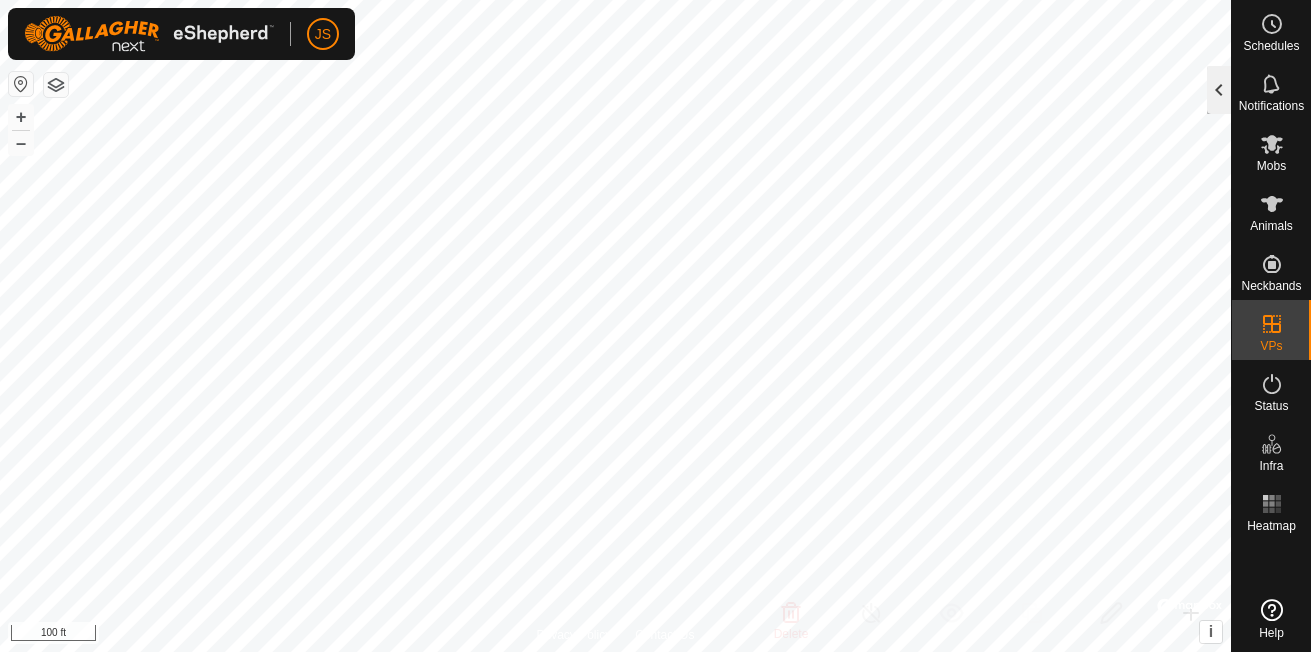 click 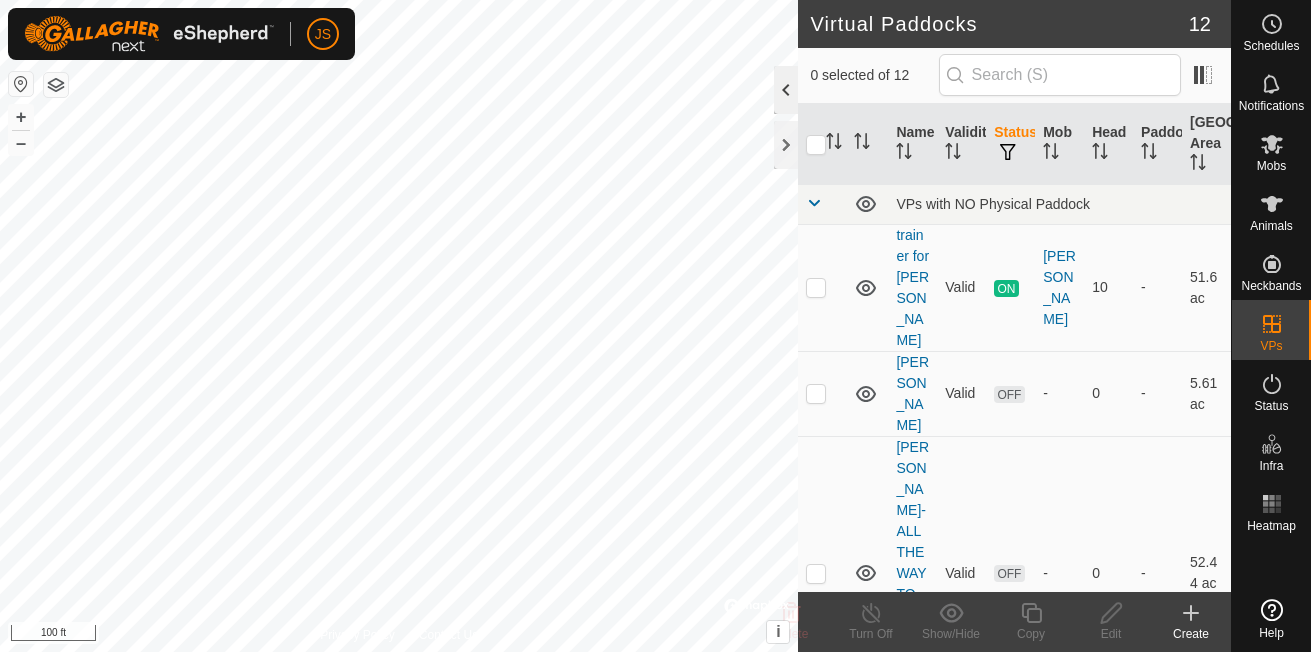 click 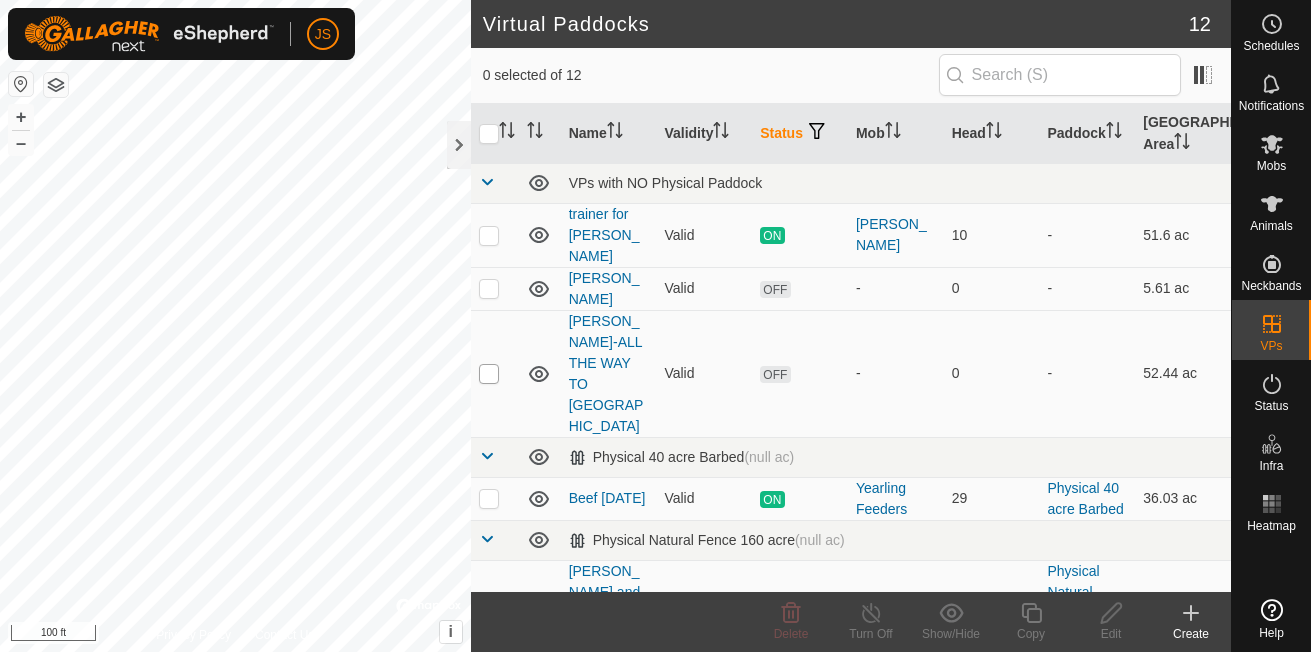 click at bounding box center [489, 374] 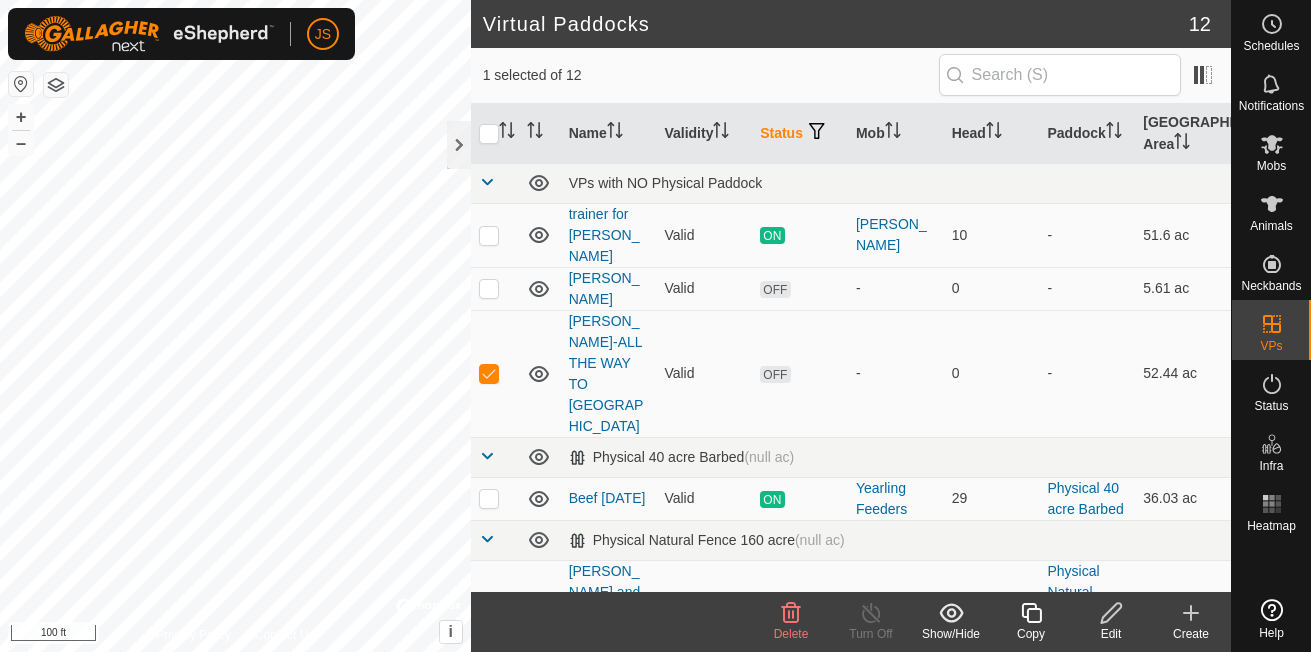 click 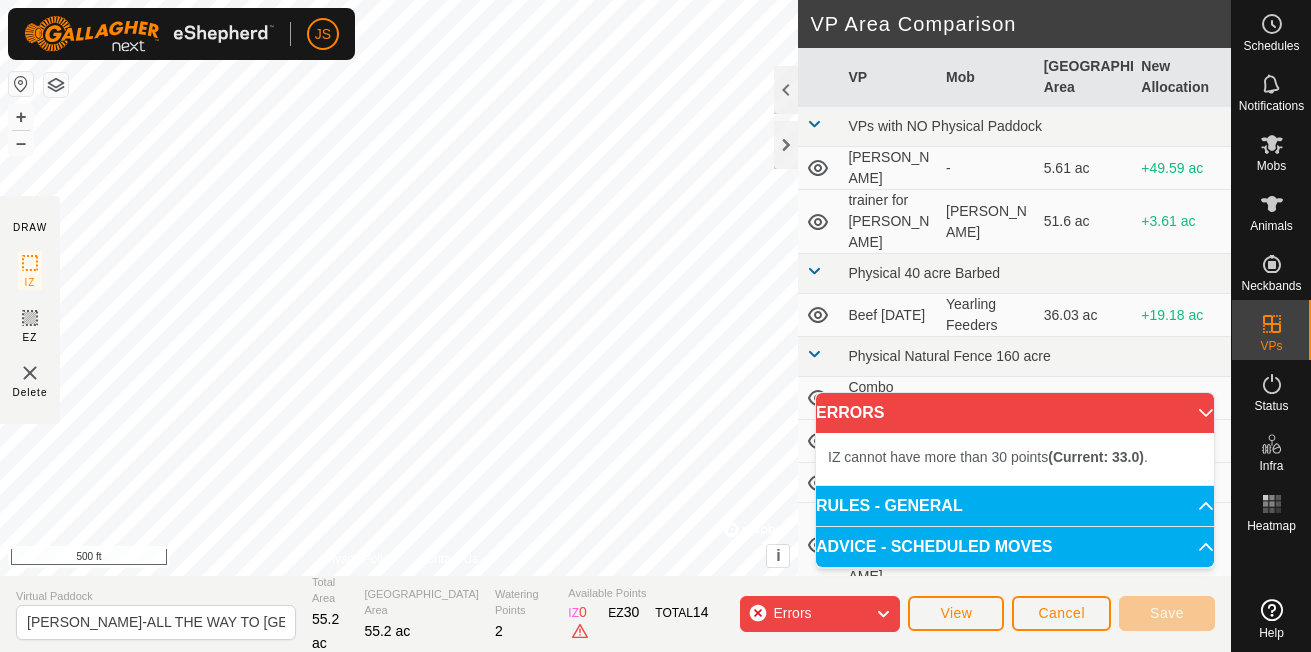 click on "RULES - GENERAL" at bounding box center (1015, 506) 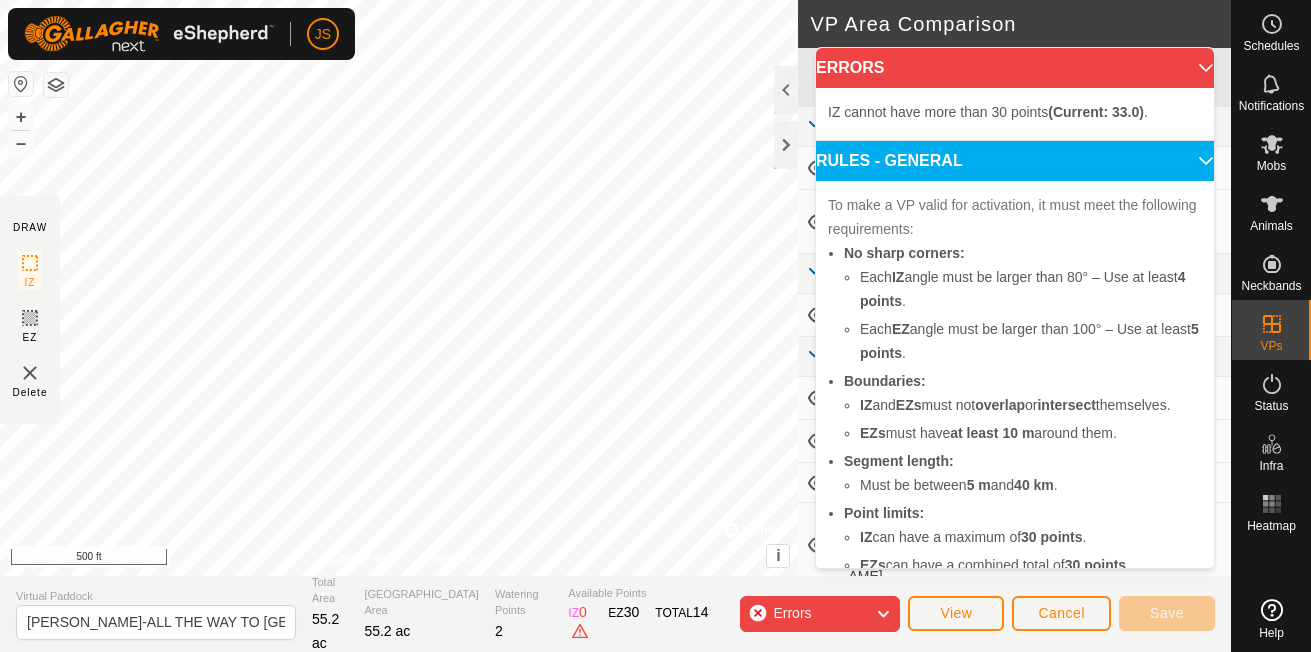 click on "RULES - GENERAL" at bounding box center [1015, 161] 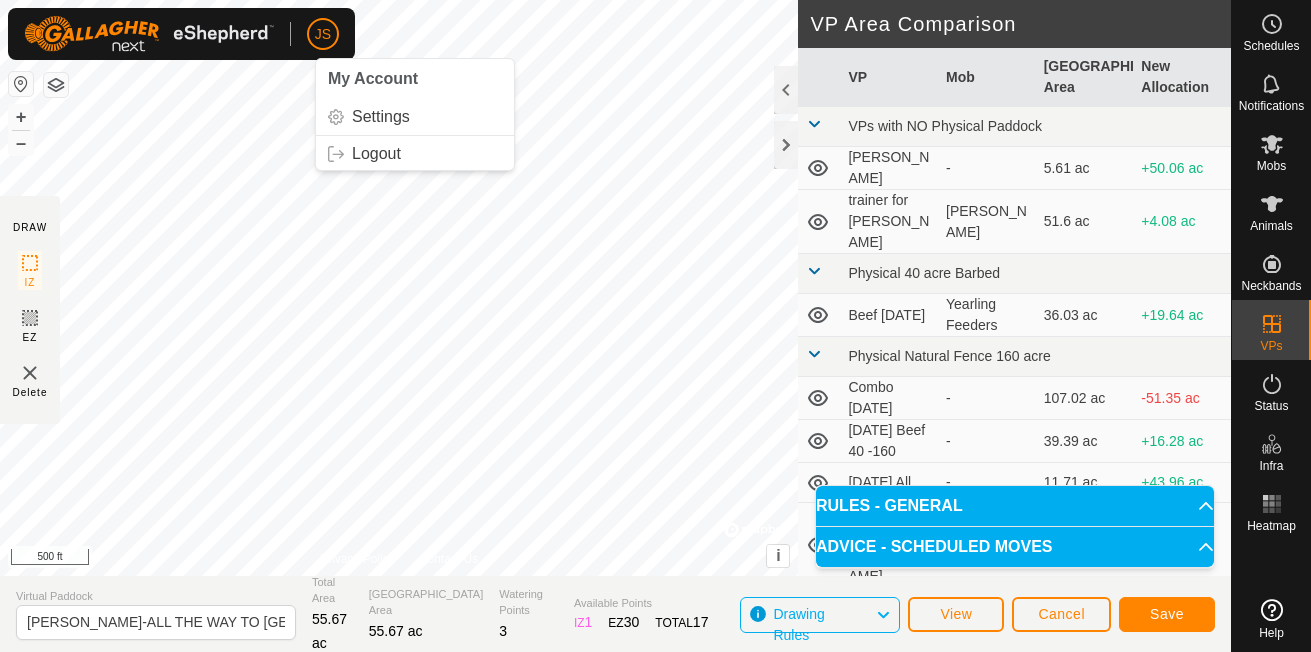 click on "JS My Account Settings Logout Schedules Notifications Mobs Animals Neckbands VPs Status Infra Heatmap Help DRAW IZ EZ Delete Privacy Policy Contact Us IZ interior angle must be larger than 80°  (Current: 74.1°) . + – ⇧ i ©  Mapbox , ©  OpenStreetMap ,  Improve this map 500 ft VP Area Comparison     VP   Mob   Grazing Area   New Allocation  VPs with NO Physical Paddock  Harrys Paddock  -  5.61 ac  +50.06 ac  trainer for Alina   SCHIRACK   51.6 ac  +4.08 ac Physical 40 acre Barbed   Beef July 5th   Yearling Feeders   36.03 ac  +19.64 ac Physical Natural Fence 160 acre  Combo June 29  -  107.02 ac  -51.35 ac  July 4th Beef 40 -160  -  39.39 ac  +16.28 ac  July 7th All  -  11.71 ac  +43.96 ac  Lily Liberty and Morris   2 Mobs   11.79 ac  +43.89 ac  Main Herd July 9th   3 Mobs   2.15 ac  +53.52 ac  Morris and the Girls  -  13.86 ac  +41.81 ac Winter cow Paddock  June 14th - Road  -  0.02 ac  +55.65 ac  June 8 - road to corral  -  5.73 ac  +49.94 ac Virtual Paddock Total Area 55.67 ac 55.67 ac 3" at bounding box center [655, 326] 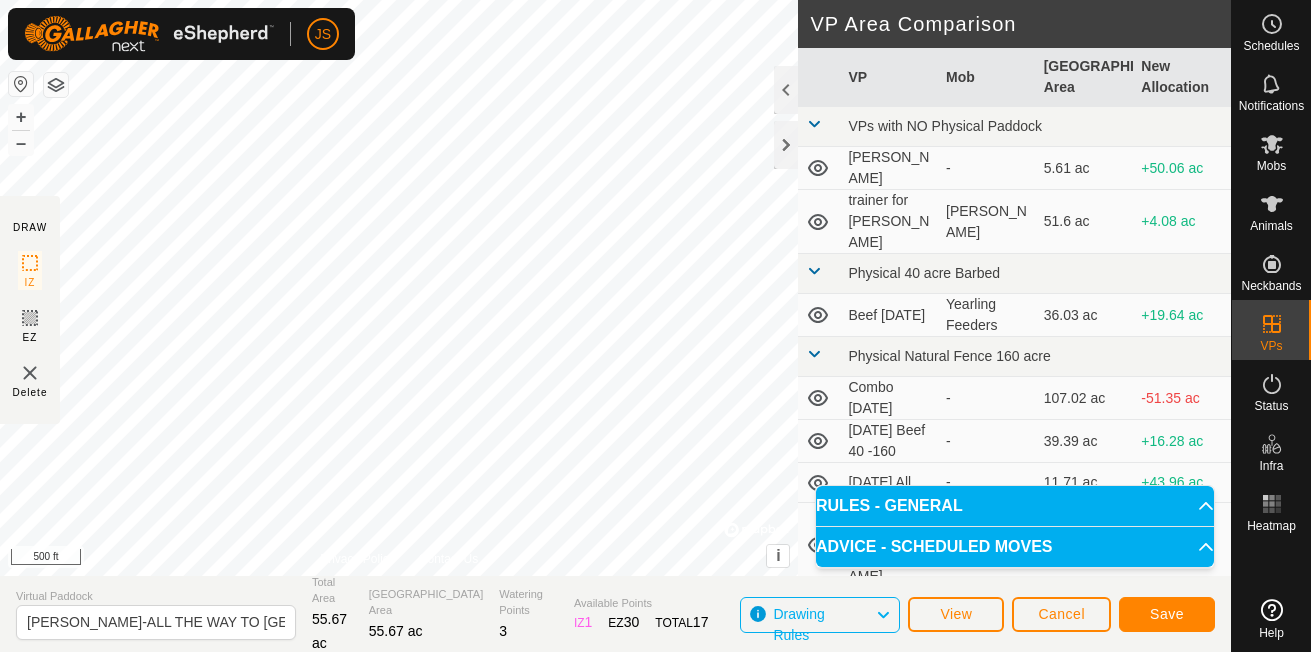 click on "DRAW IZ EZ Delete Privacy Policy Contact Us IZ interior angle must be larger than 80°  (Current: 74.1°) . + – ⇧ i ©  Mapbox , ©  OpenStreetMap ,  Improve this map 500 ft VP Area Comparison     VP   Mob   Grazing Area   New Allocation  VPs with NO Physical Paddock  Harrys Paddock  -  5.61 ac  +50.06 ac  trainer for Alina   SCHIRACK   51.6 ac  +4.08 ac Physical 40 acre Barbed   Beef July 5th   Yearling Feeders   36.03 ac  +19.64 ac Physical Natural Fence 160 acre  Combo June 29  -  107.02 ac  -51.35 ac  July 4th Beef 40 -160  -  39.39 ac  +16.28 ac  July 7th All  -  11.71 ac  +43.96 ac  Lily Liberty and Morris   2 Mobs   11.79 ac  +43.89 ac  Main Herd July 9th   3 Mobs   2.15 ac  +53.52 ac  Morris and the Girls  -  13.86 ac  +41.81 ac Winter cow Paddock  June 14th - Road  -  0.02 ac  +55.65 ac  June 8 - road to corral  -  5.73 ac  +49.94 ac" 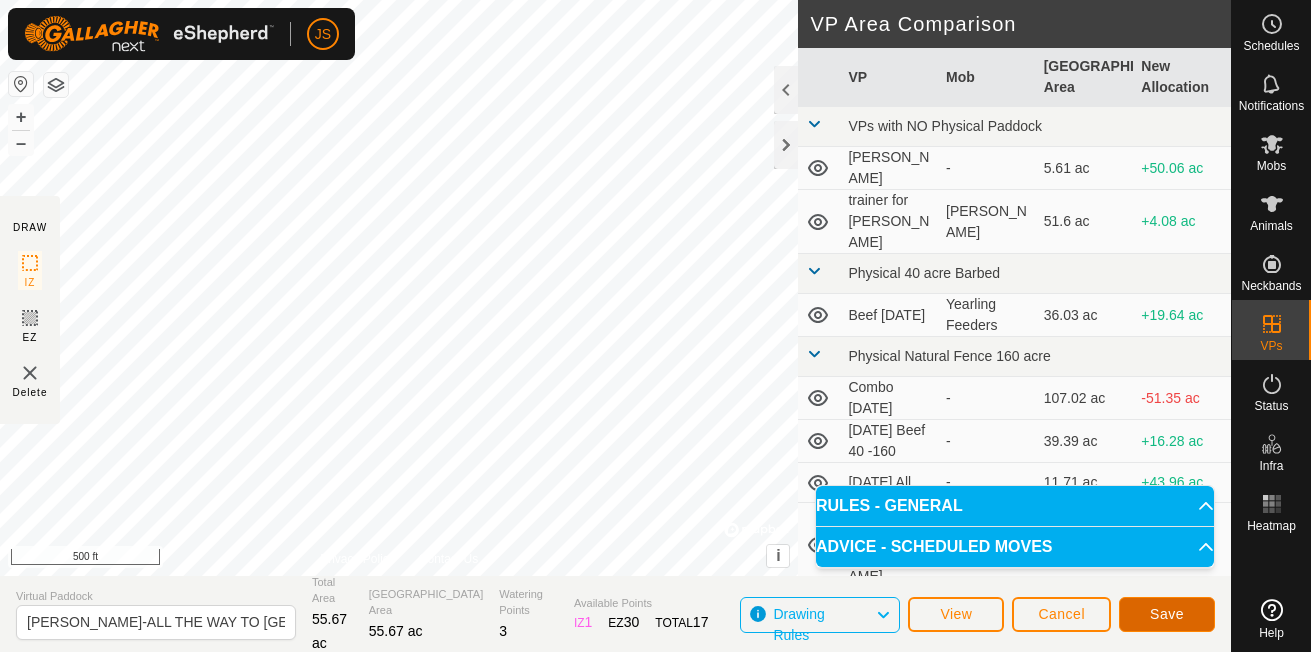 click on "Save" 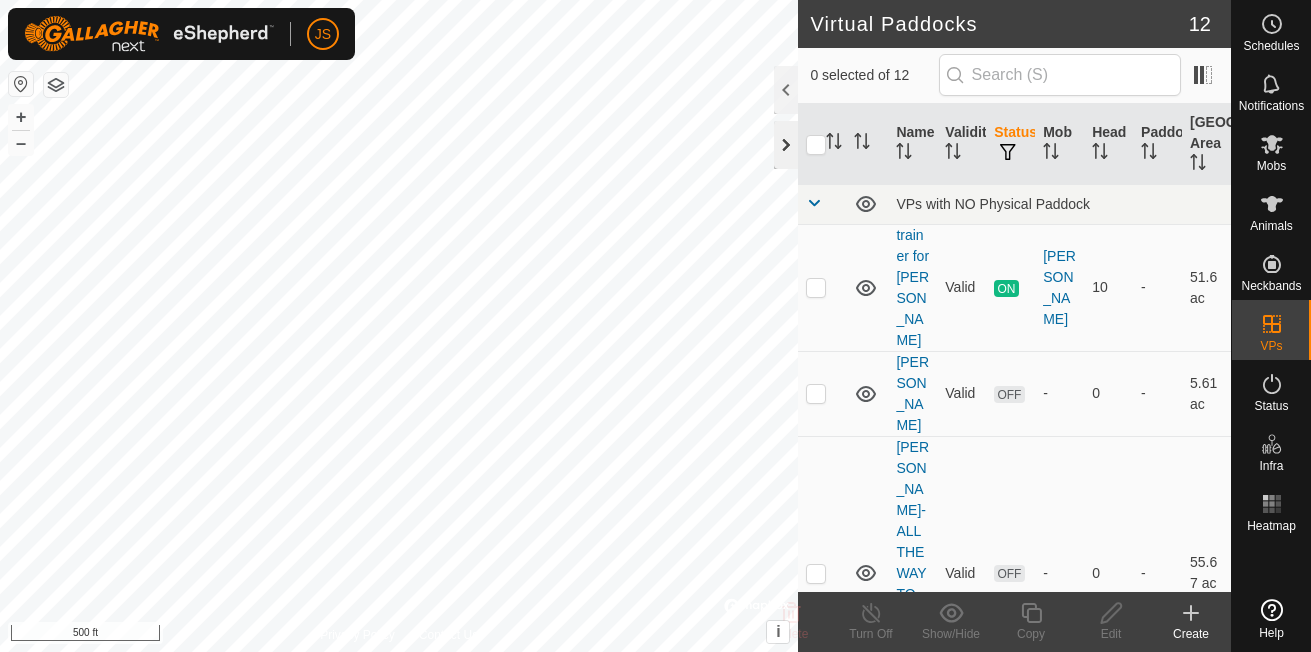 click 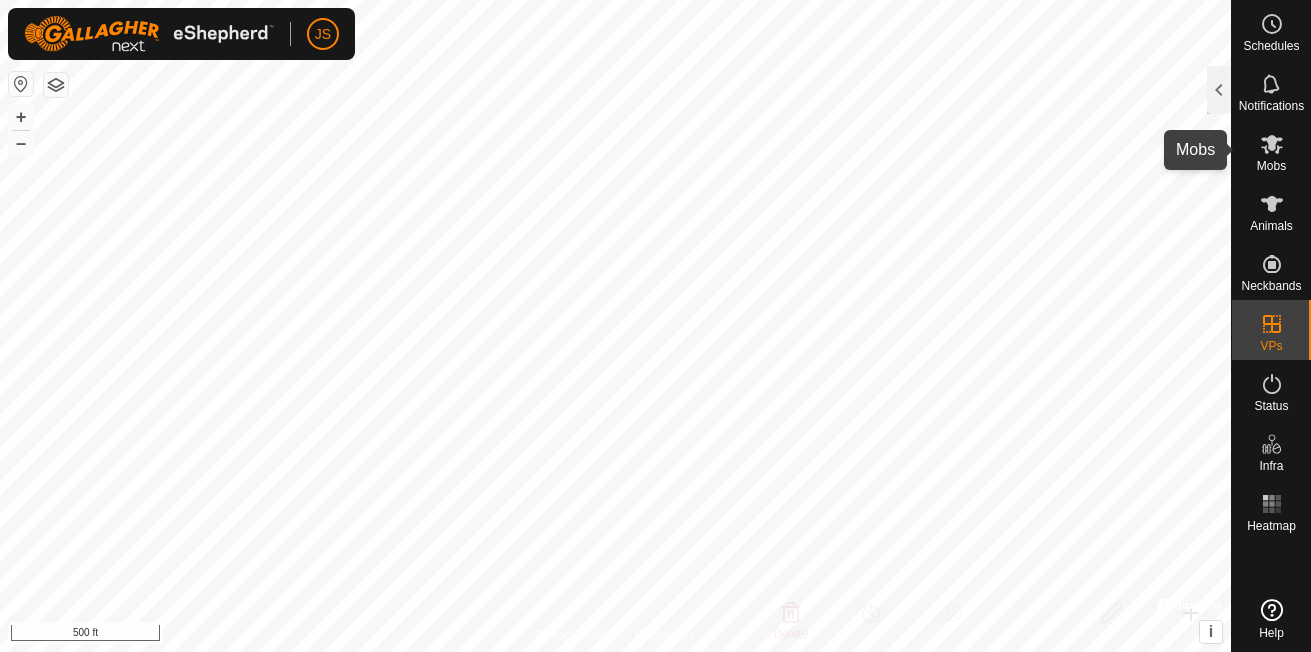 click 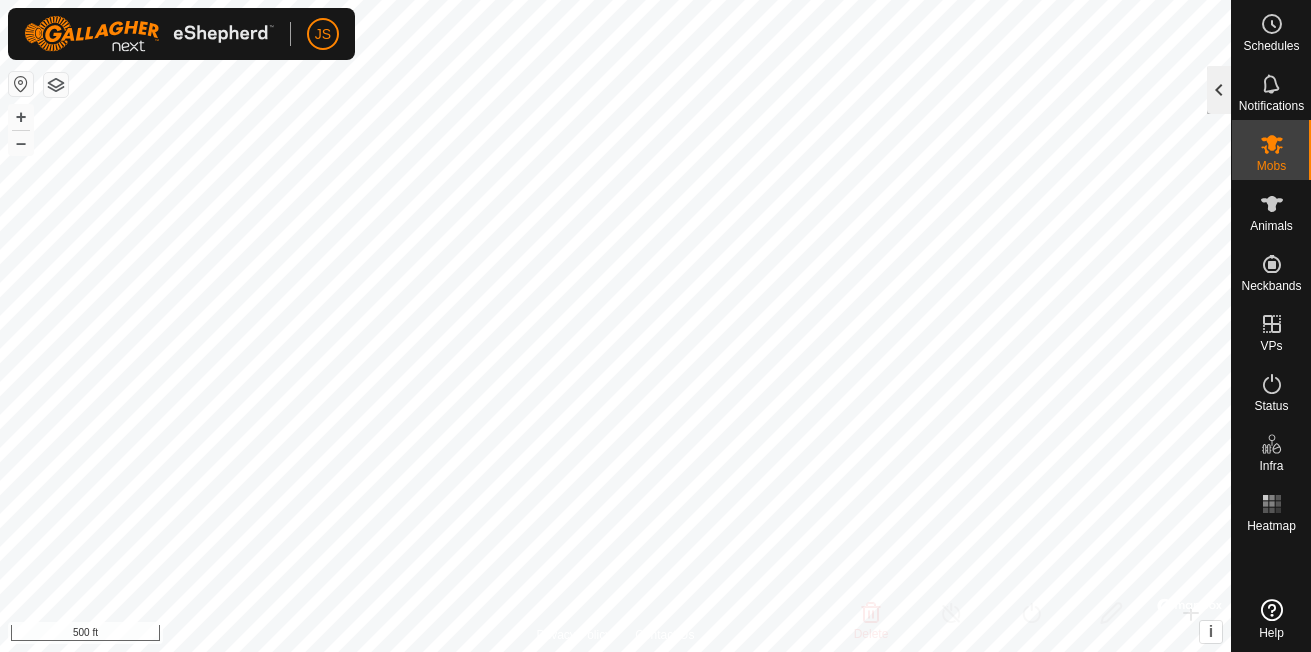 click 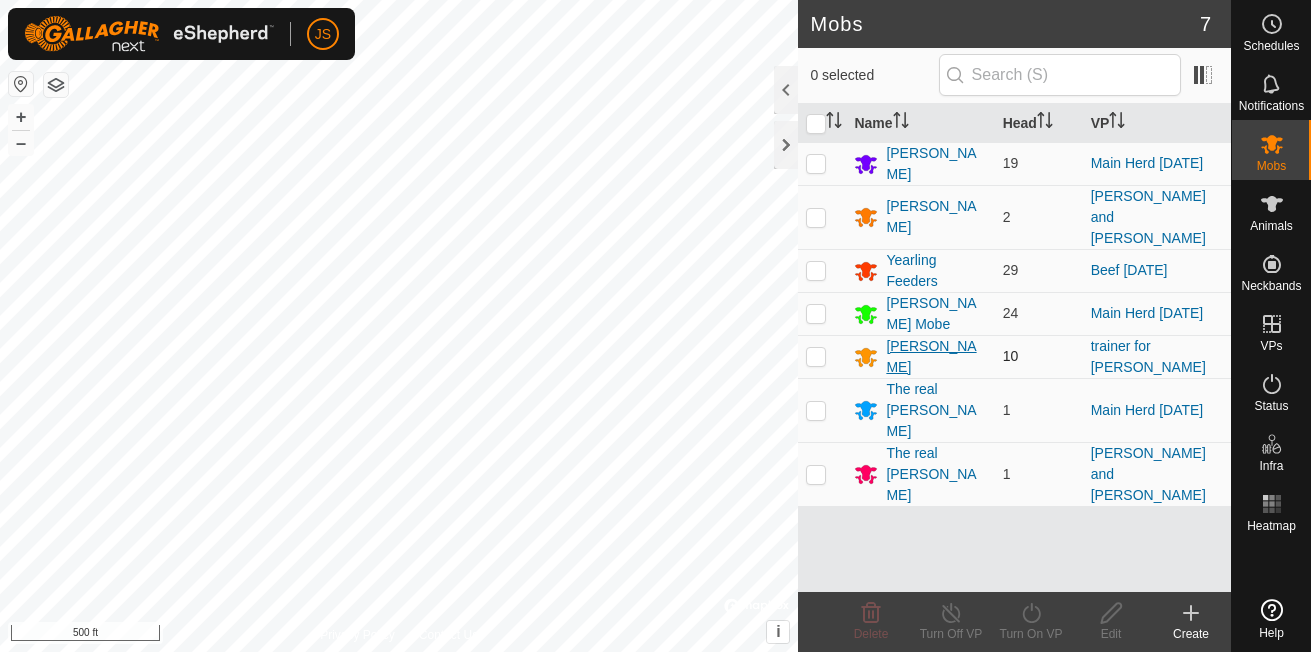 click on "[PERSON_NAME]" at bounding box center (936, 357) 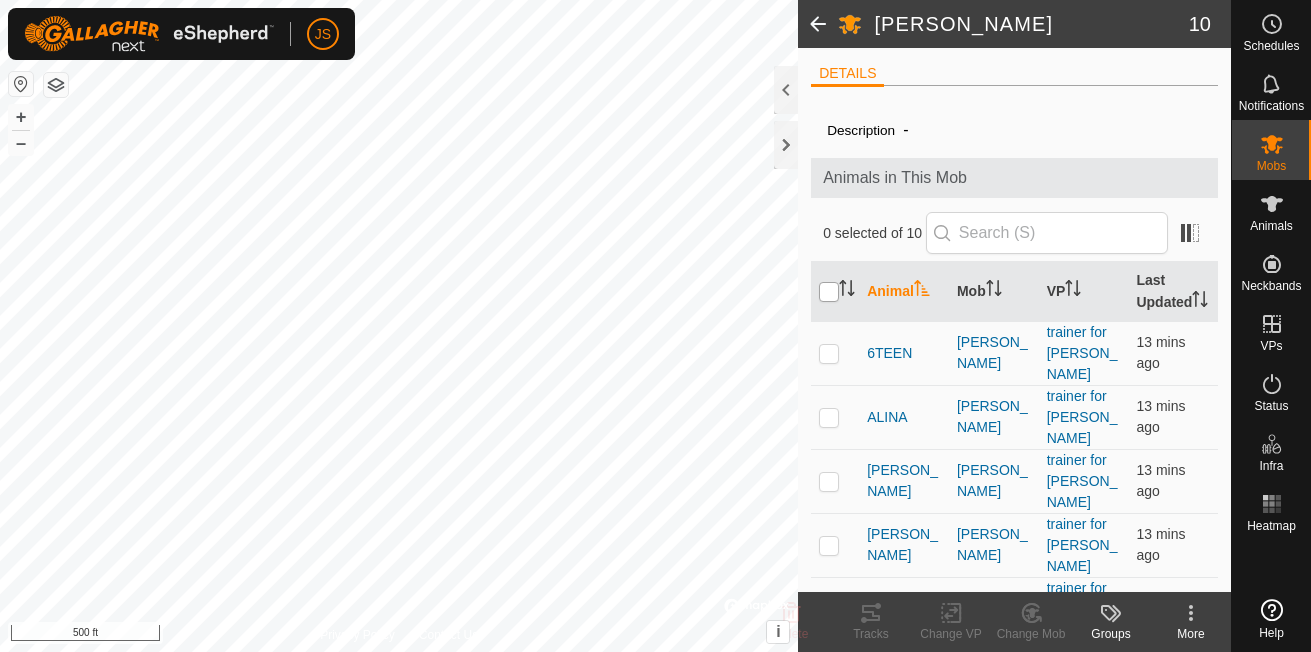 click at bounding box center (829, 292) 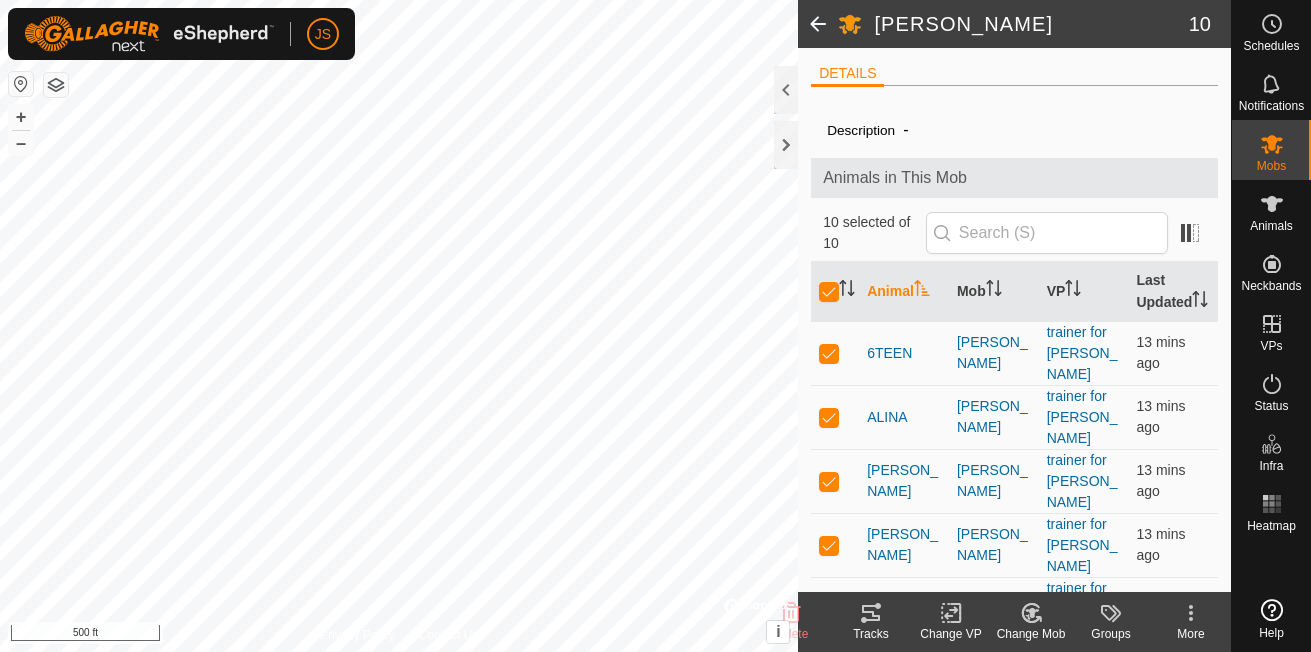 click 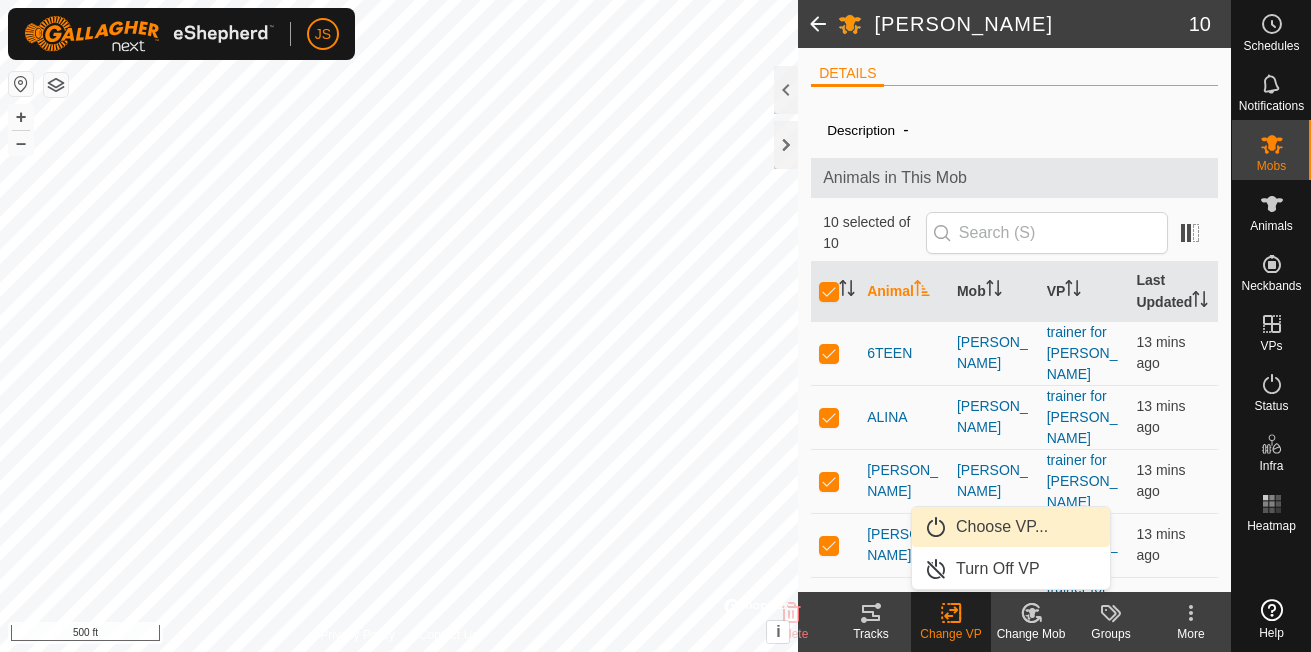 click on "Choose VP..." at bounding box center (1011, 527) 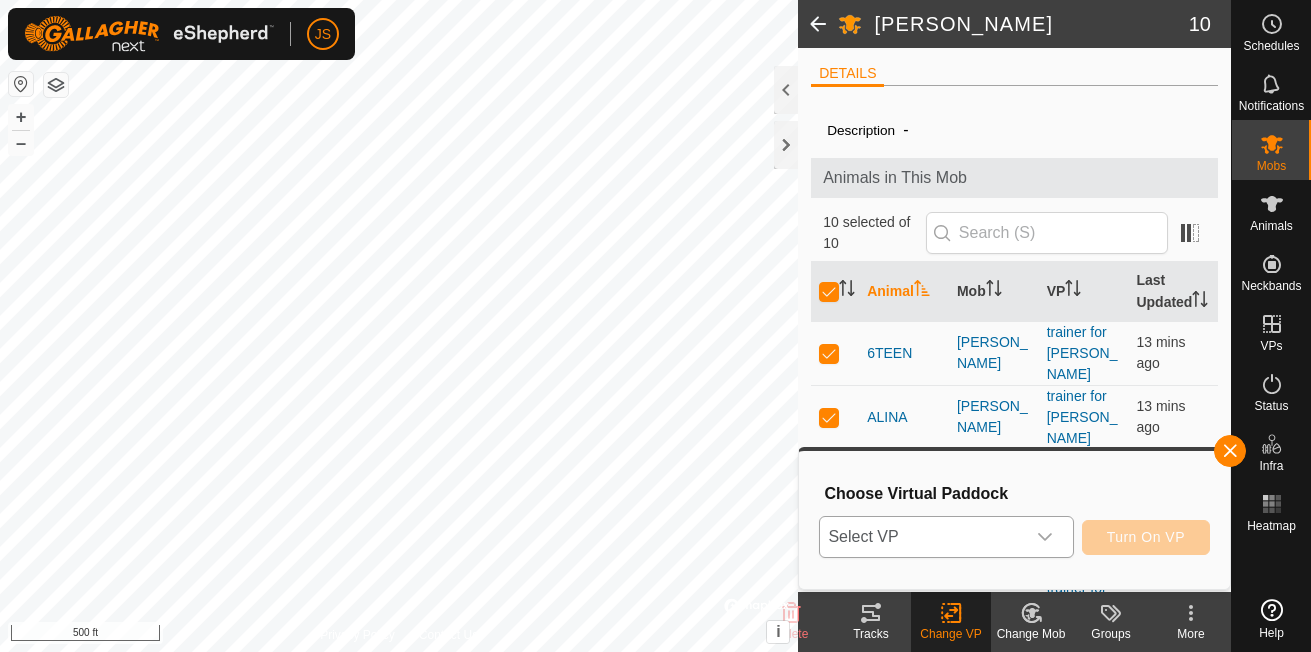 click 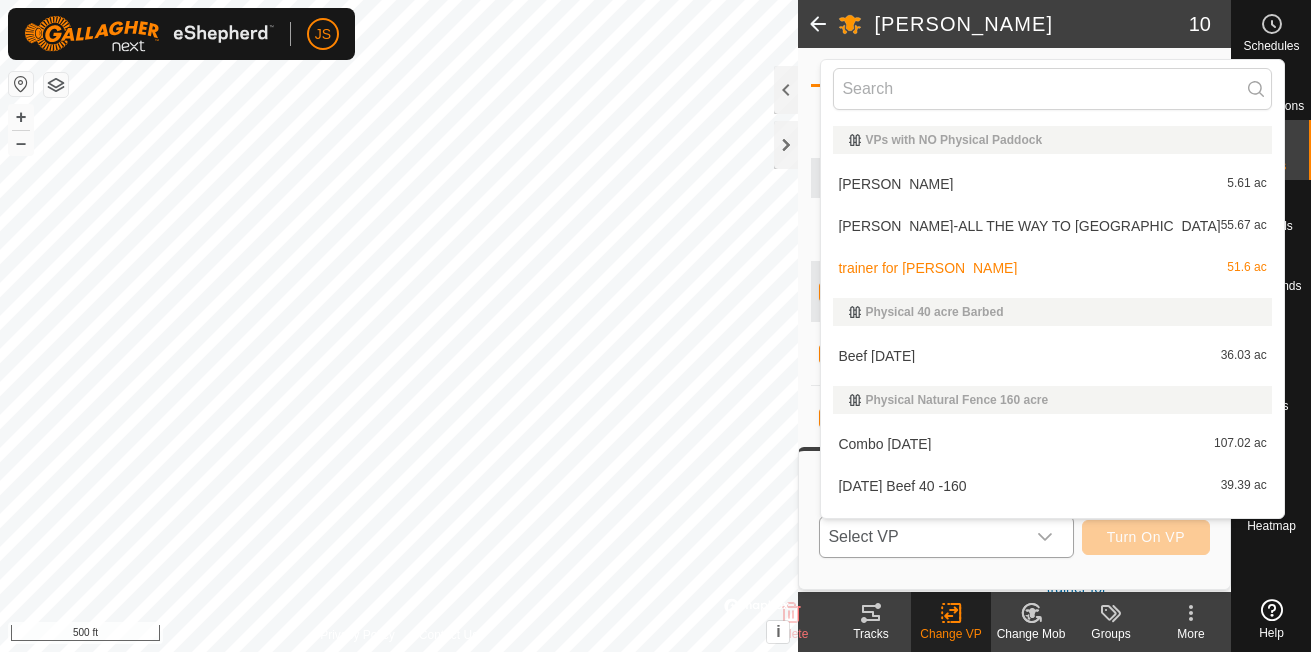 scroll, scrollTop: 30, scrollLeft: 0, axis: vertical 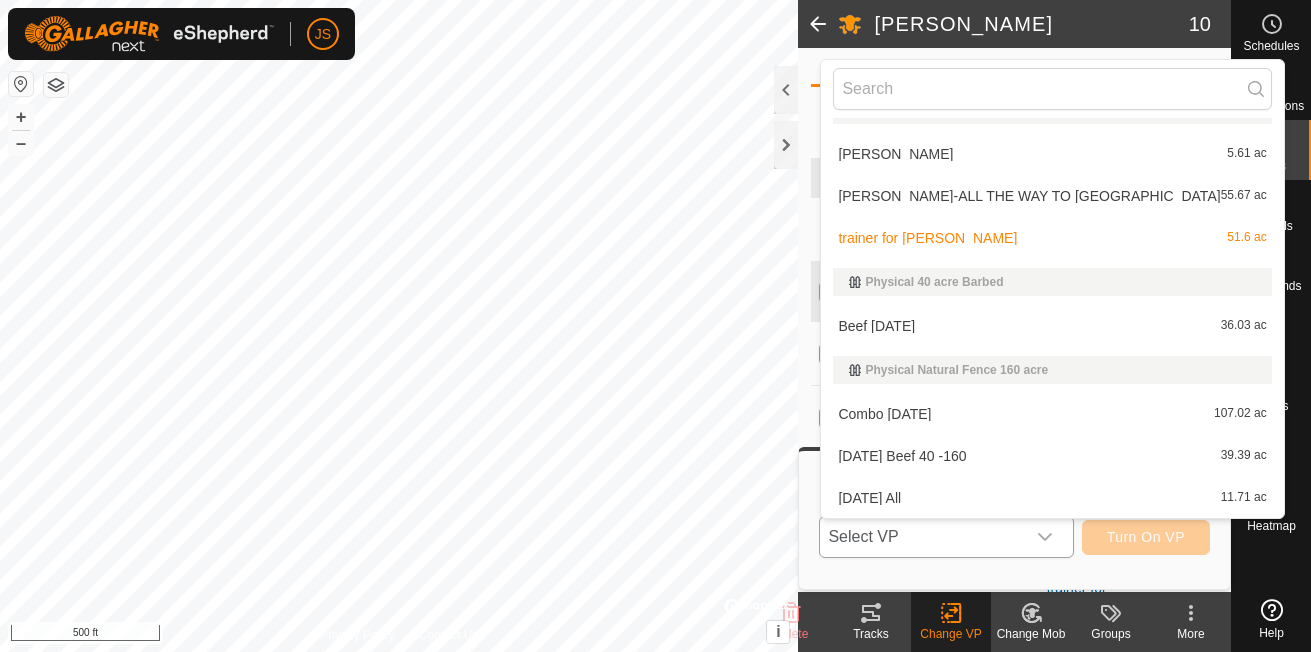click on "SCHAK-ALL THE WAY TO SOUTH FENCE  55.67 ac" at bounding box center [1052, 196] 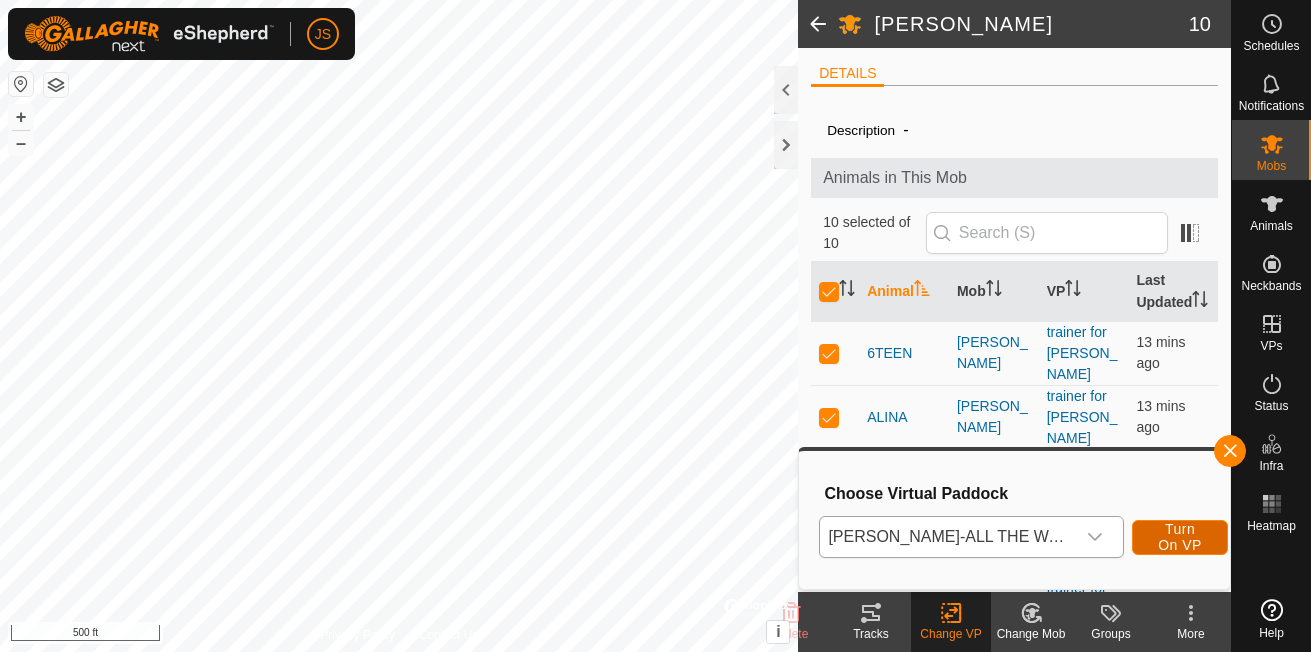 click on "Turn On VP" at bounding box center (1180, 537) 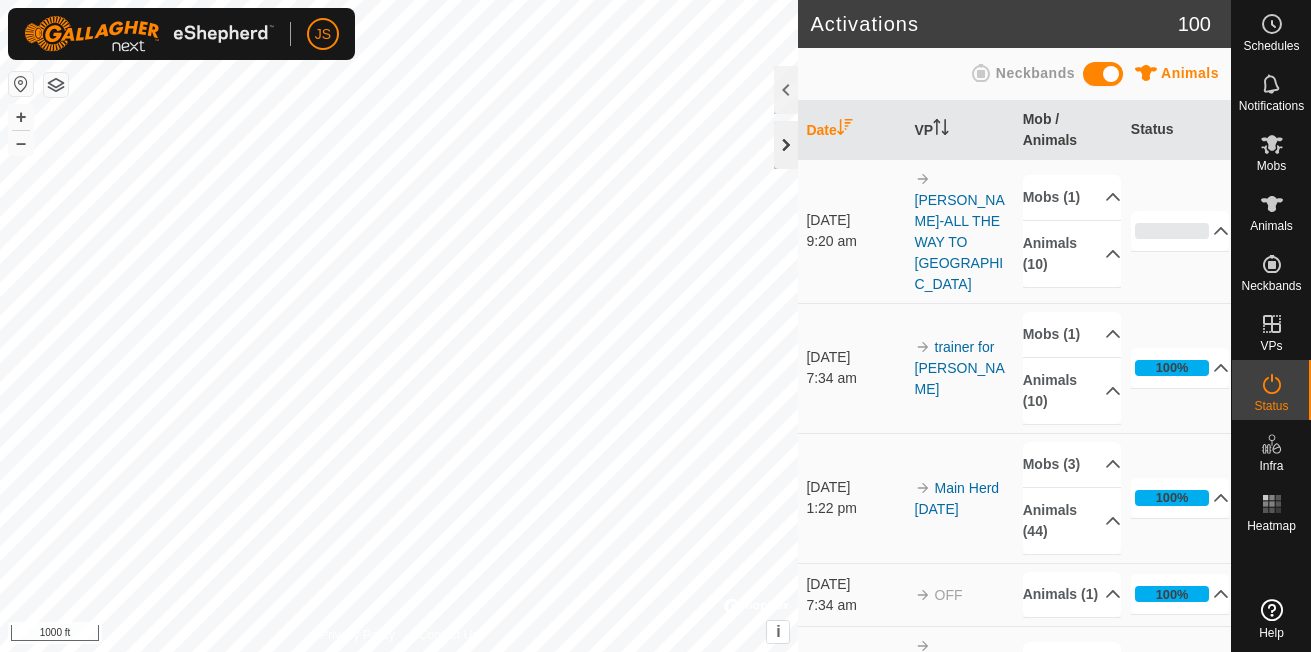 click 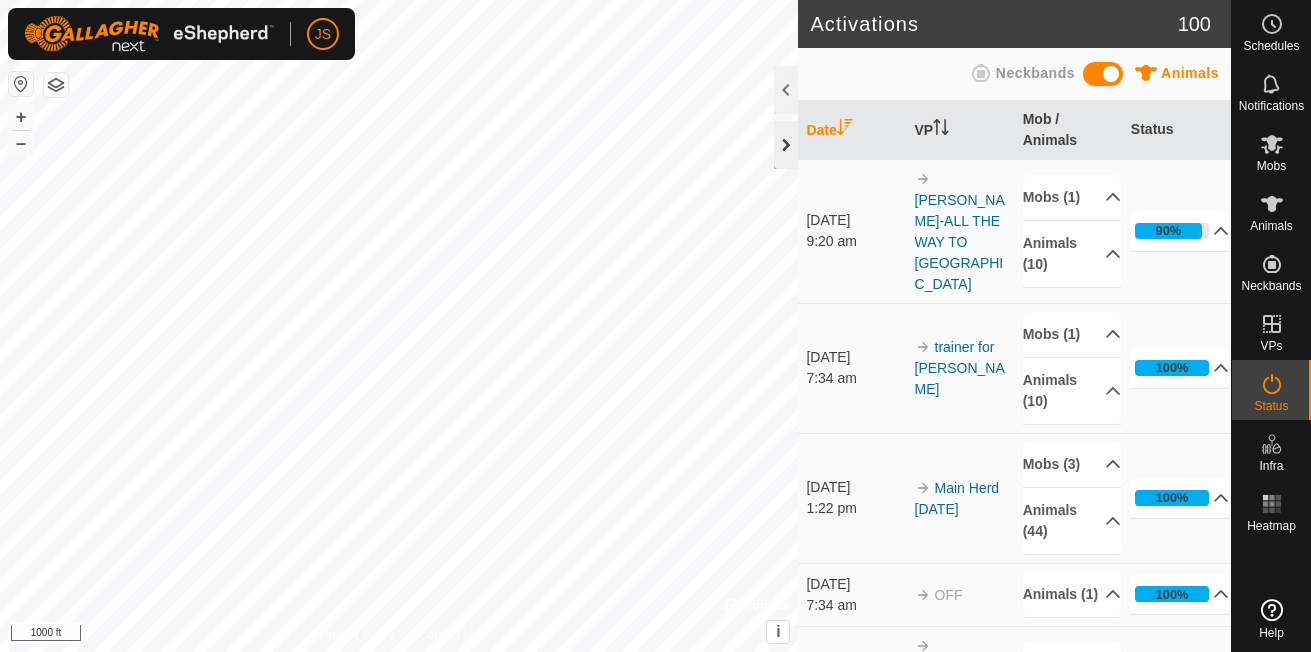 scroll, scrollTop: 0, scrollLeft: 0, axis: both 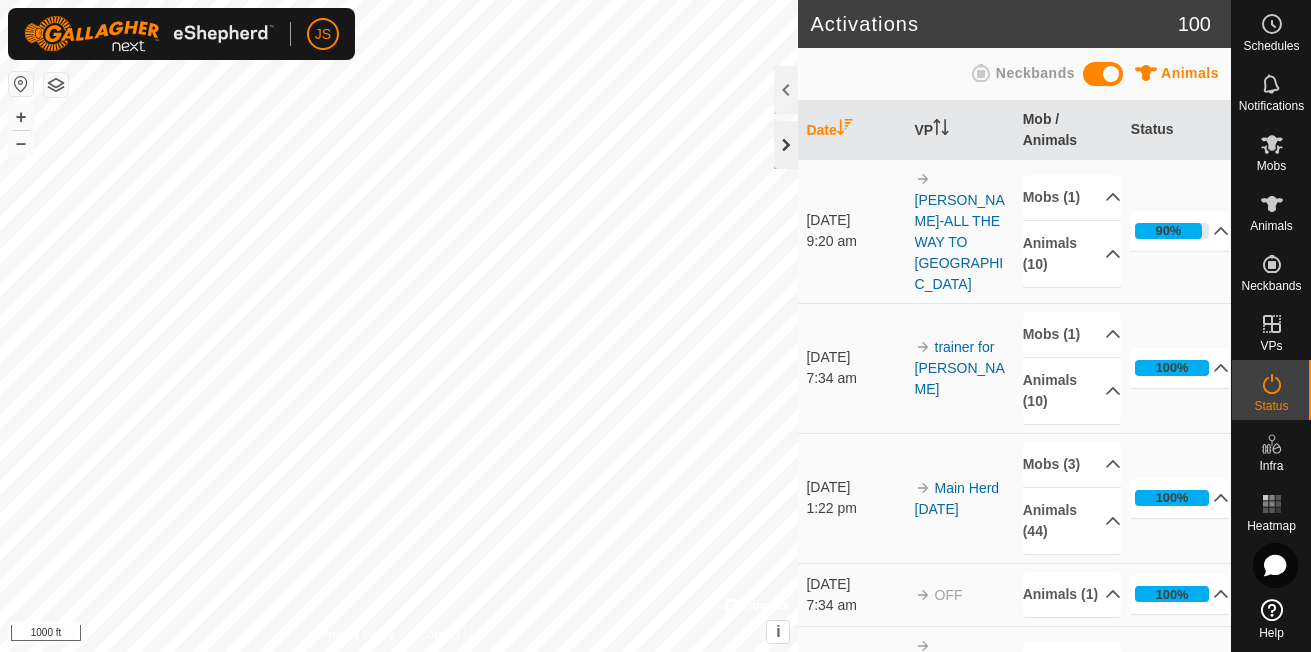 click 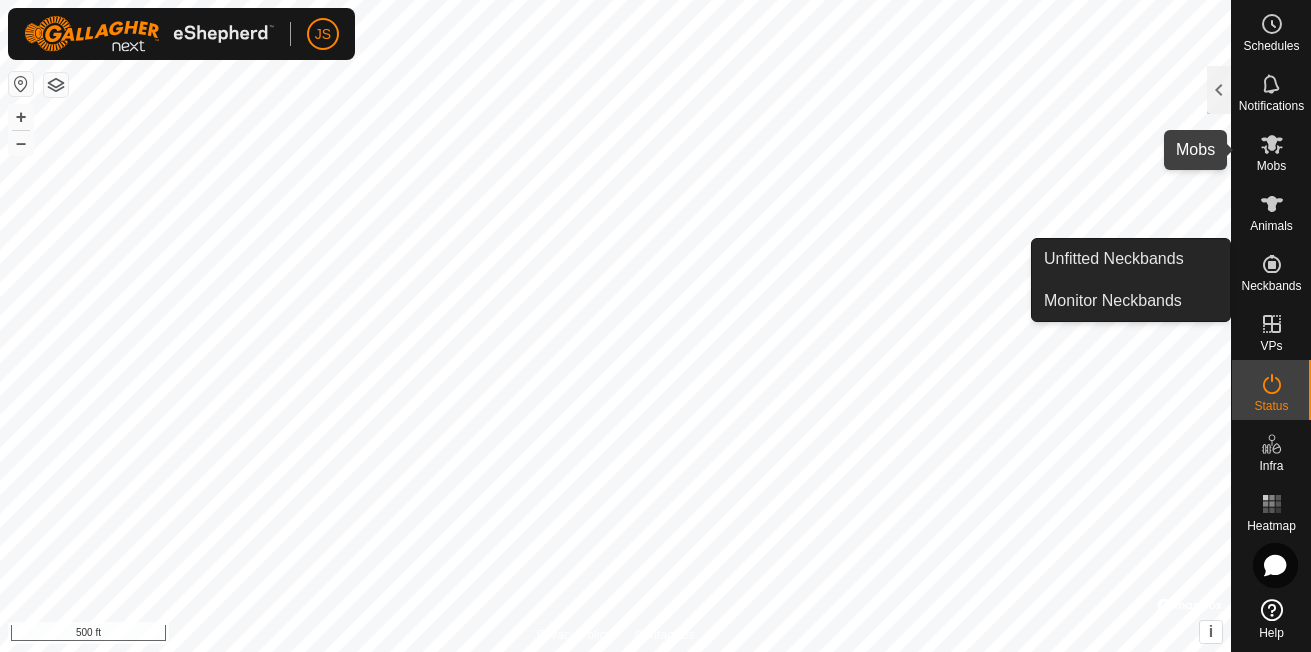 click 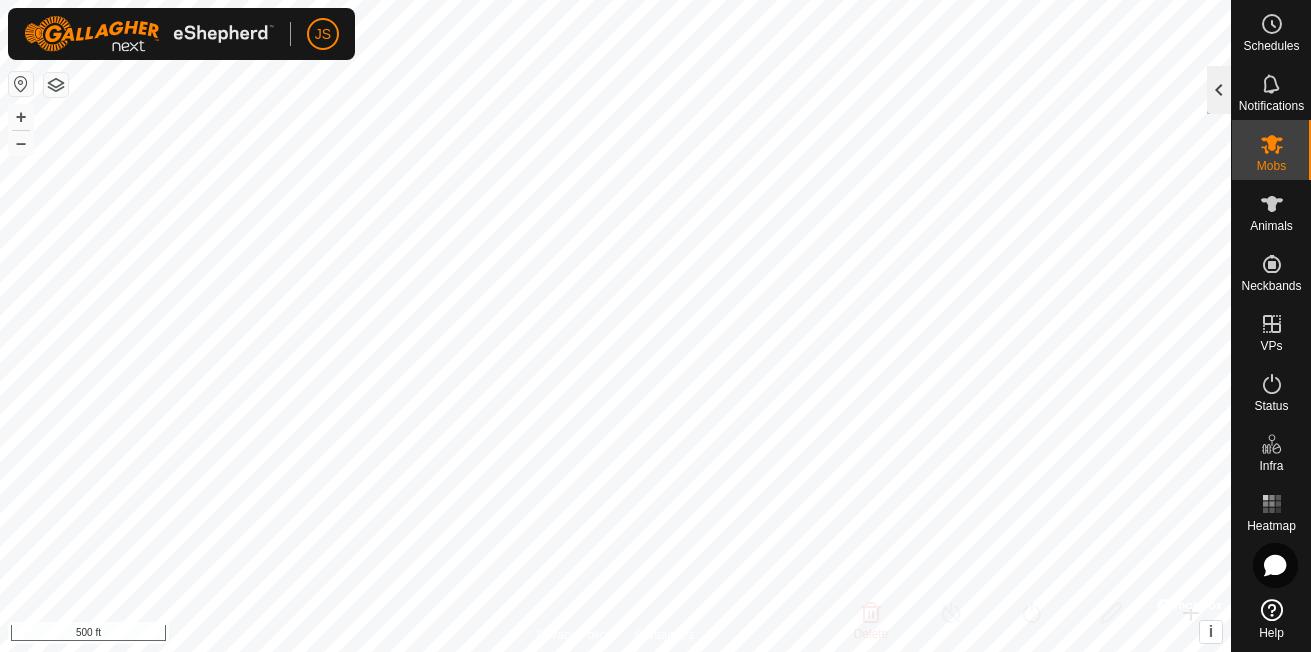 click 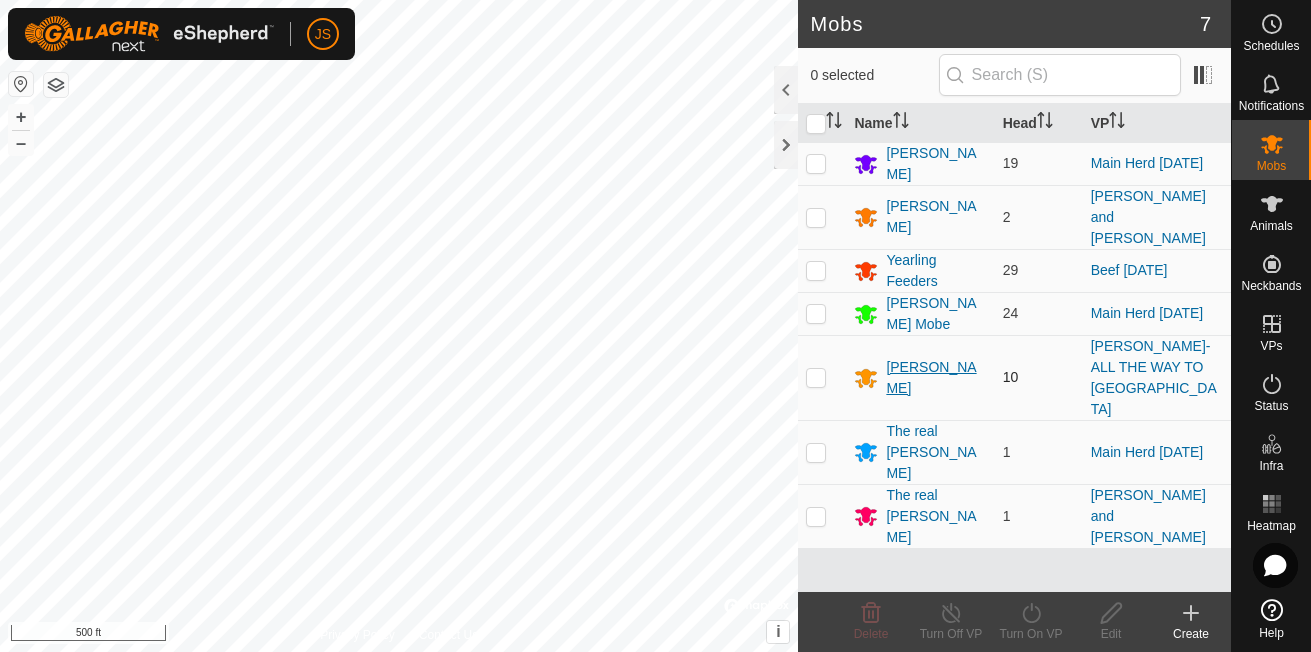 click on "[PERSON_NAME]" at bounding box center (936, 378) 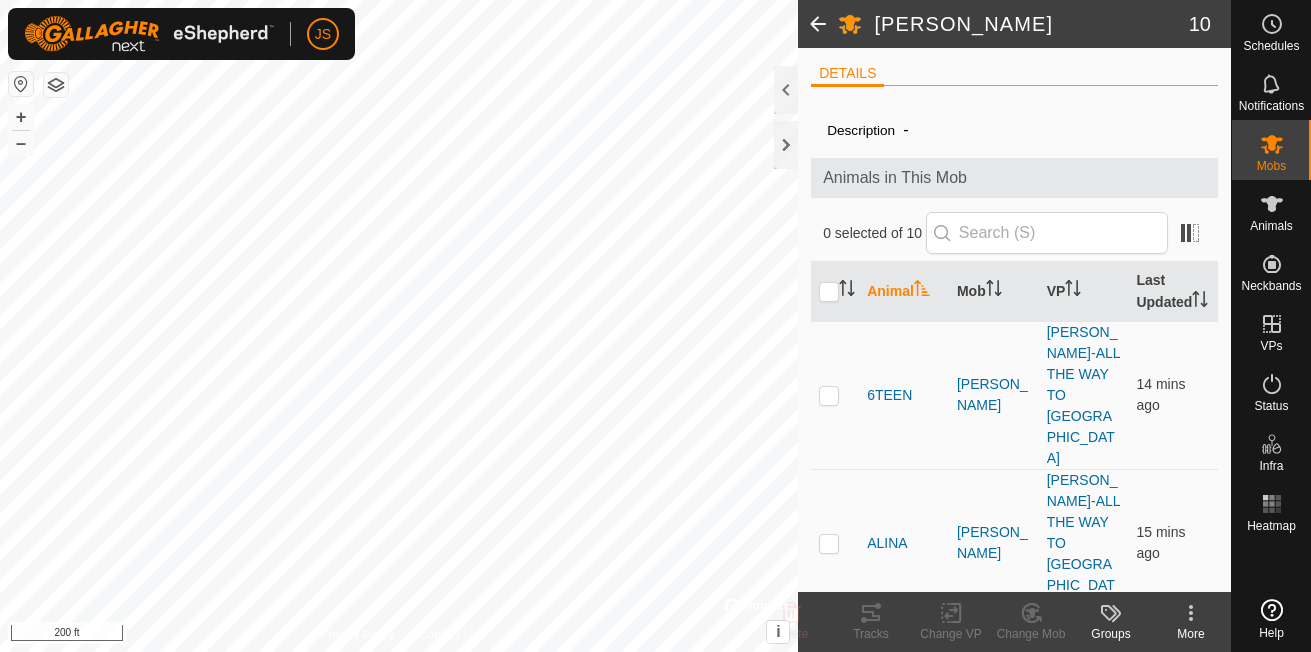 scroll, scrollTop: 0, scrollLeft: 0, axis: both 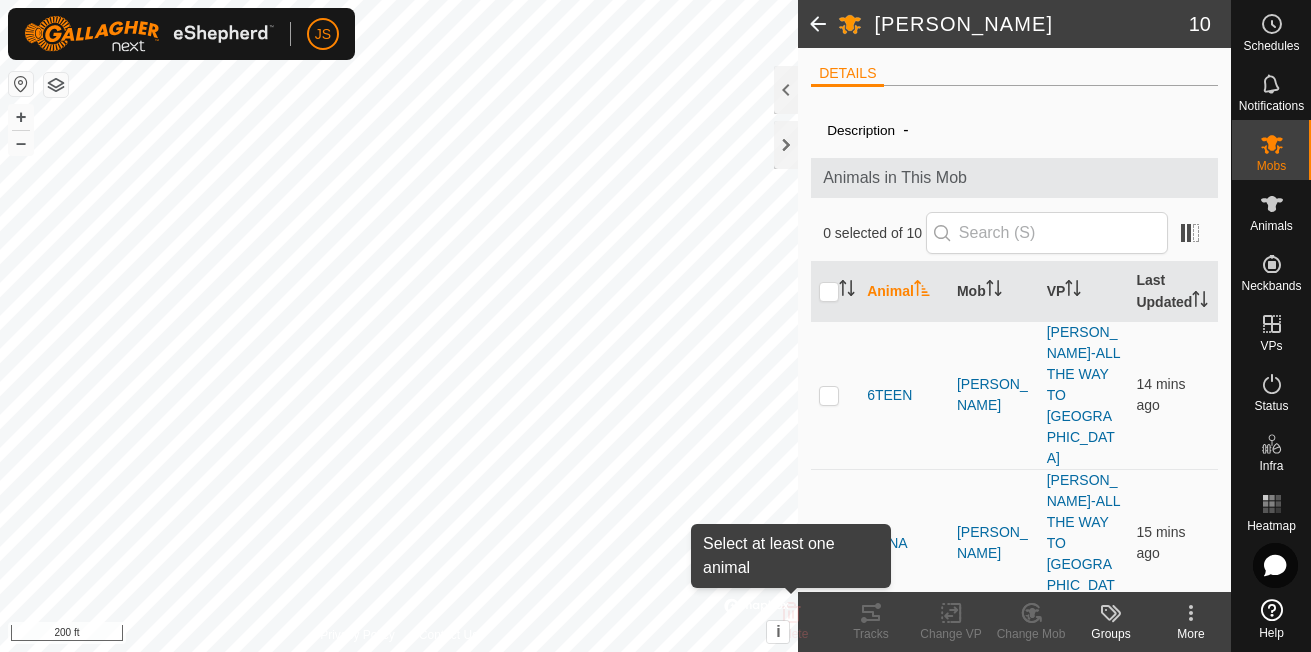 click on "SCHIRACK 10  DETAILS  Description  - Animals in This Mob  0 selected of 10   Animal   Mob   VP   Last Updated   6TEEN   SCHIRACK  SCHAK-ALL THE WAY TO SOUTH FENCE  14 mins ago  ALINA   SCHIRACK  SCHAK-ALL THE WAY TO SOUTH FENCE  15 mins ago  CORA   SCHIRACK  SCHAK-ALL THE WAY TO SOUTH FENCE  13 mins ago  DARL   SCHIRACK  SCHAK-ALL THE WAY TO SOUTH FENCE  15 mins ago  DAZZY   SCHIRACK  SCHAK-ALL THE WAY TO SOUTH FENCE  14 mins ago  EEYORE   SCHIRACK  trainer for Alina SCHAK-ALL THE WAY TO SOUTH FENCE  16 mins ago  MAGGIE   SCHIRACK  SCHAK-ALL THE WAY TO SOUTH FENCE  15 mins ago  OLIVIA   SCHIRACK  SCHAK-ALL THE WAY TO SOUTH FENCE  14 mins ago  ROCKY   SCHIRACK  SCHAK-ALL THE WAY TO SOUTH FENCE  15 mins ago  STARR   SCHIRACK  SCHAK-ALL THE WAY TO SOUTH FENCE  15 mins ago Delete  Tracks   Change VP   Change Mob   Groups   More  Privacy Policy Contact Us + – ⇧ i ©  Mapbox , ©  OpenStreetMap ,  Improve this map 200 ft" 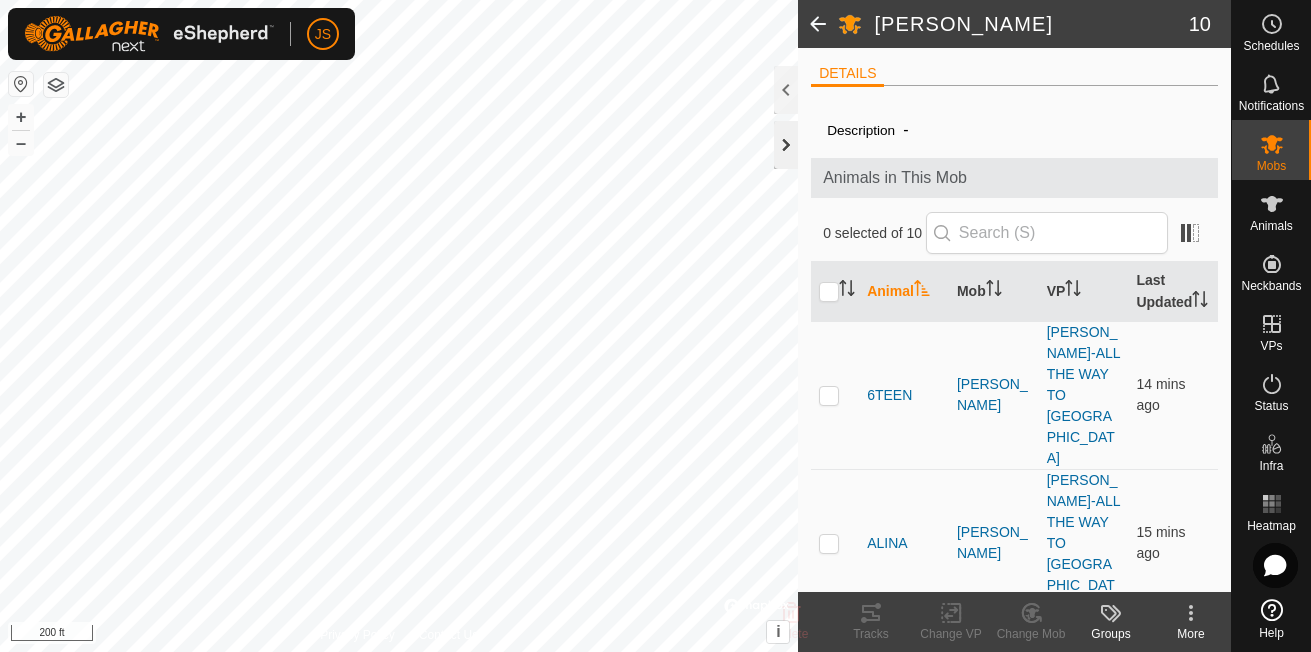 click 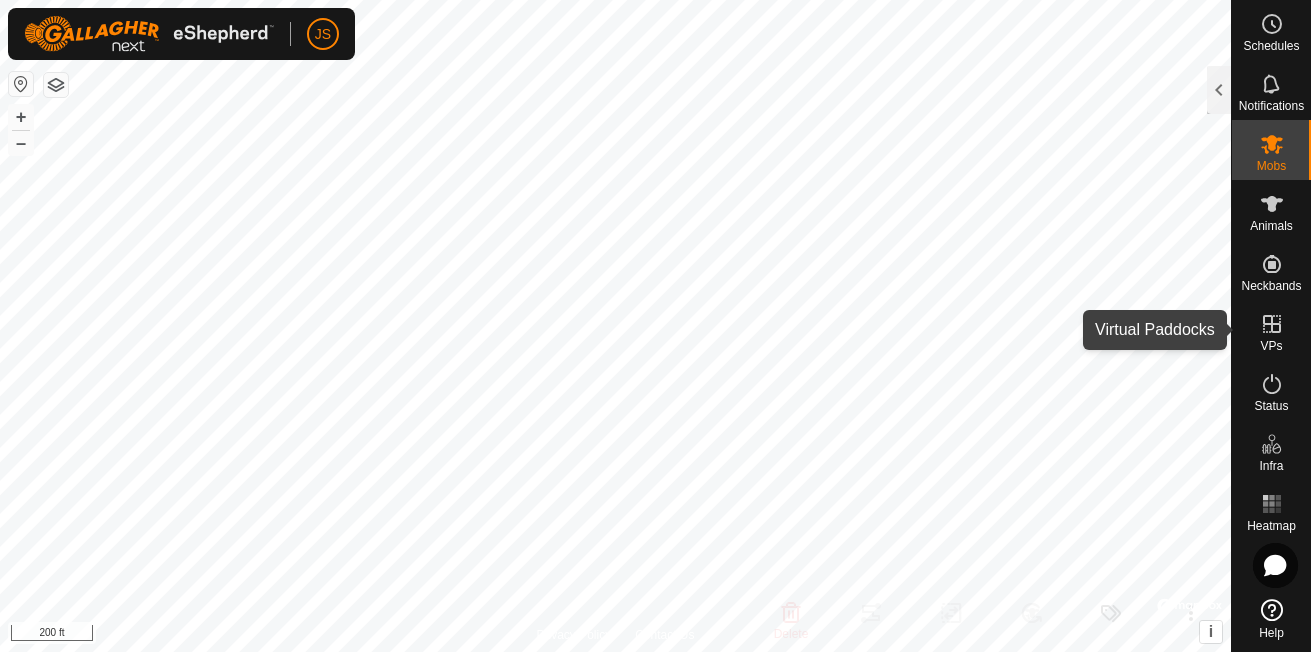 click 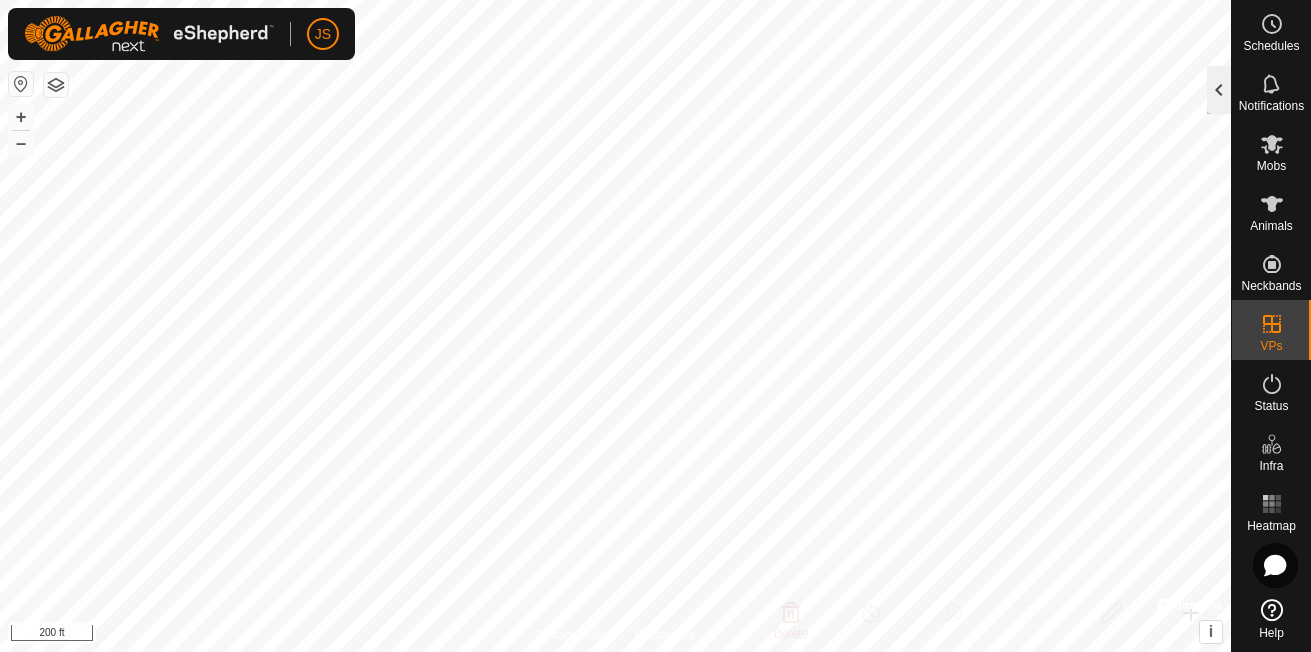 click 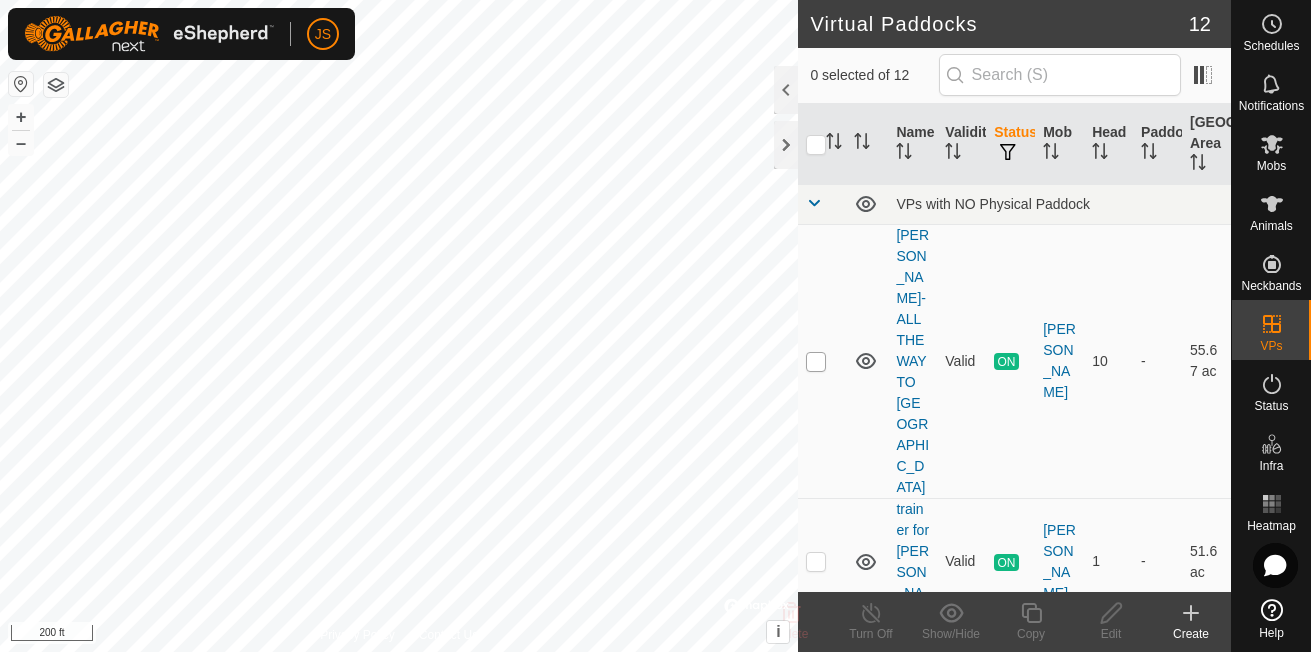 click at bounding box center (816, 362) 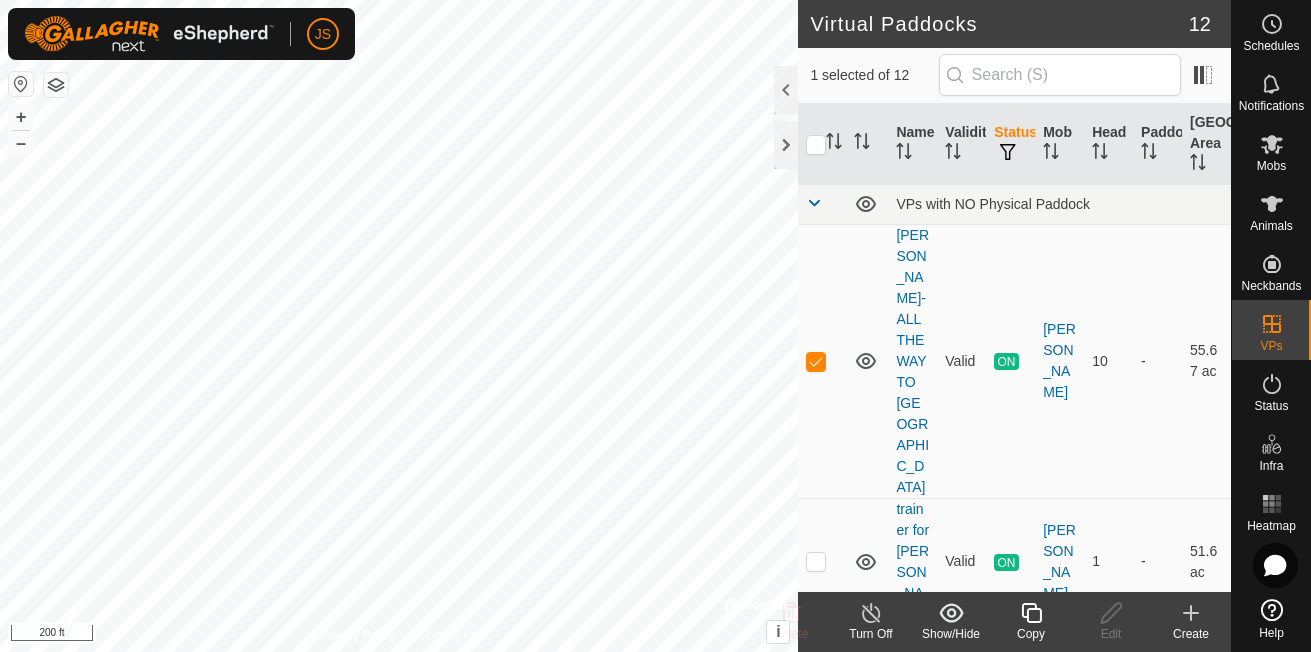 drag, startPoint x: 819, startPoint y: 327, endPoint x: 880, endPoint y: 352, distance: 65.9242 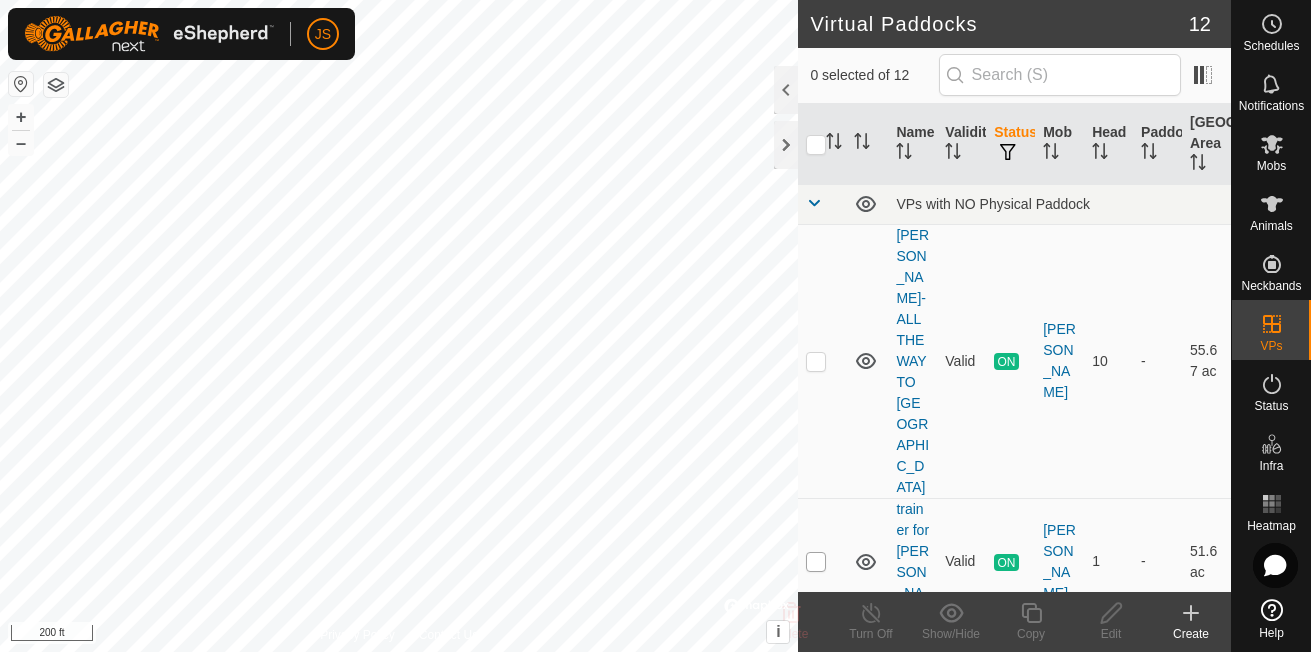 click at bounding box center [816, 562] 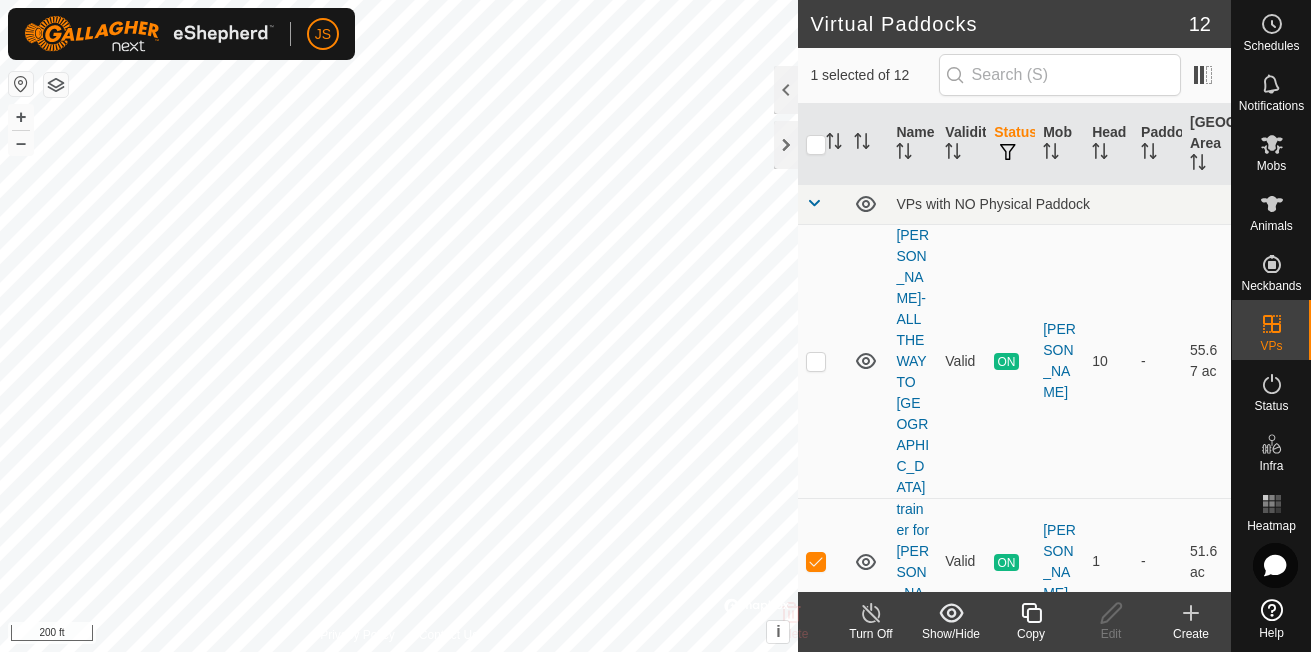 checkbox on "true" 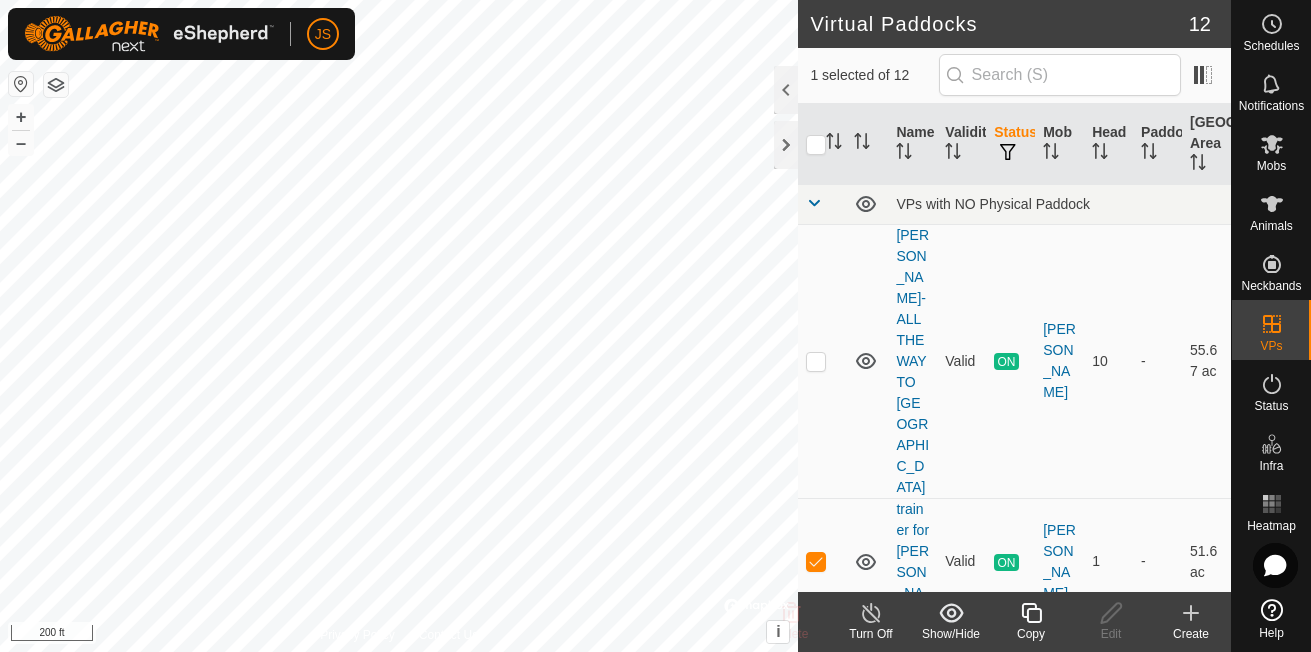 checkbox on "false" 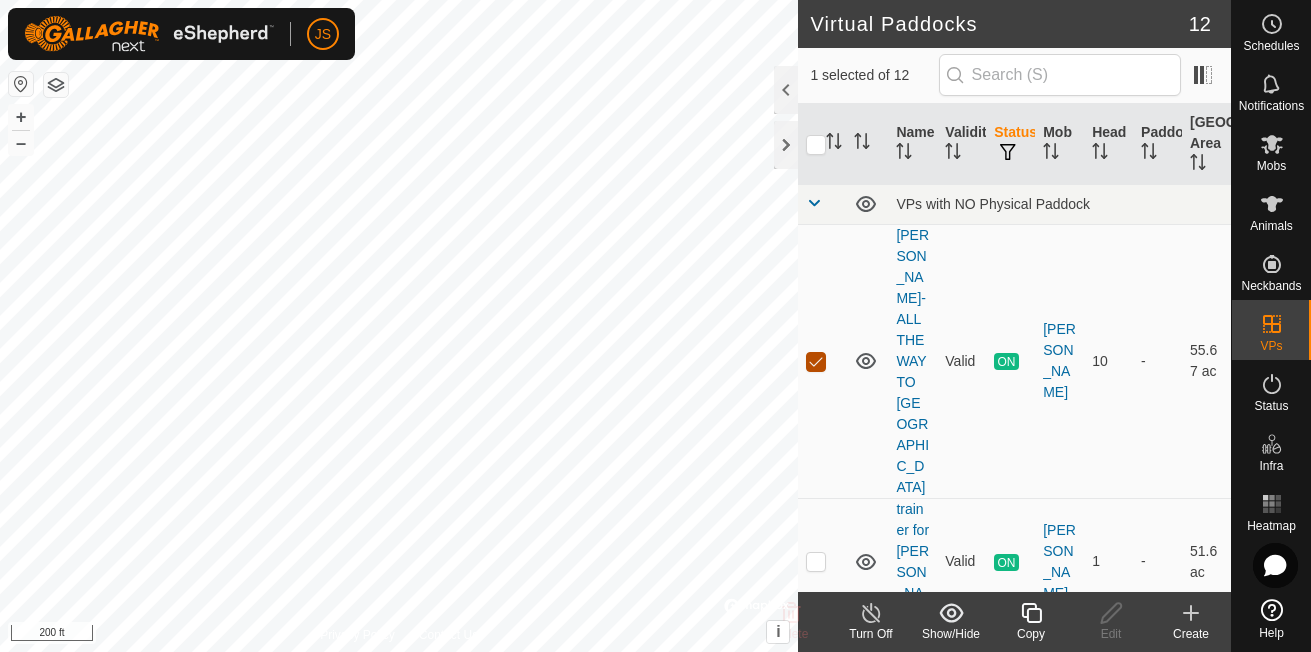 click at bounding box center [816, 362] 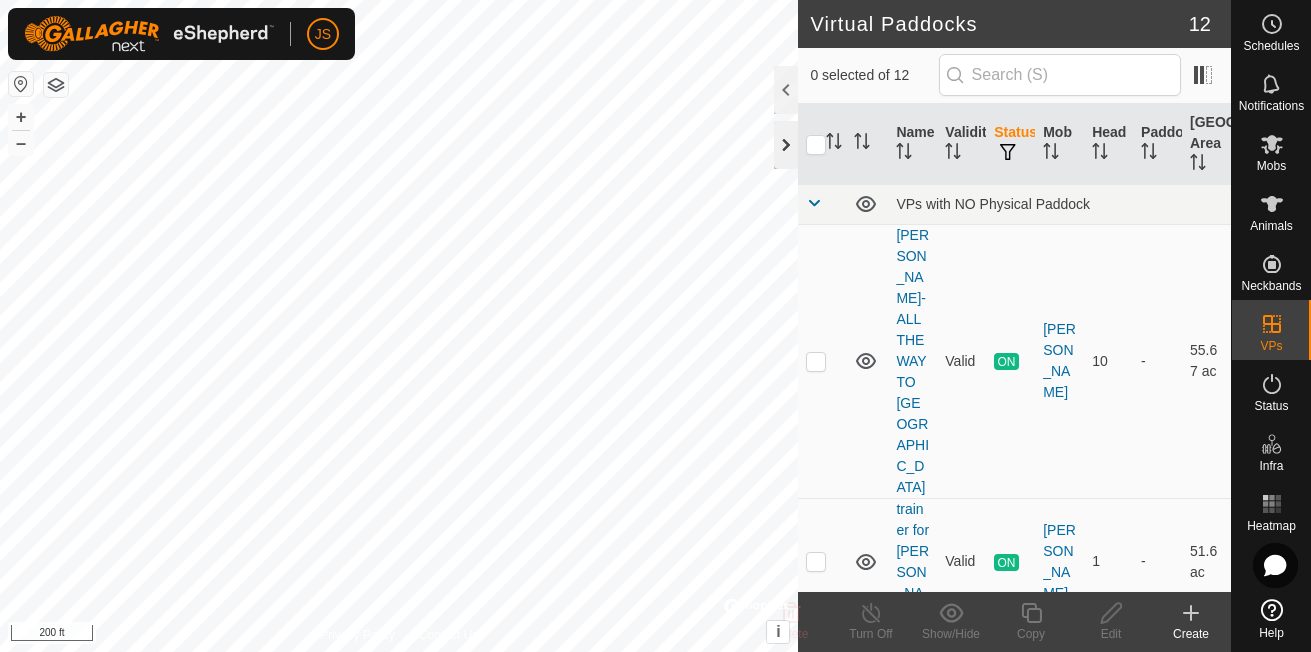 click 